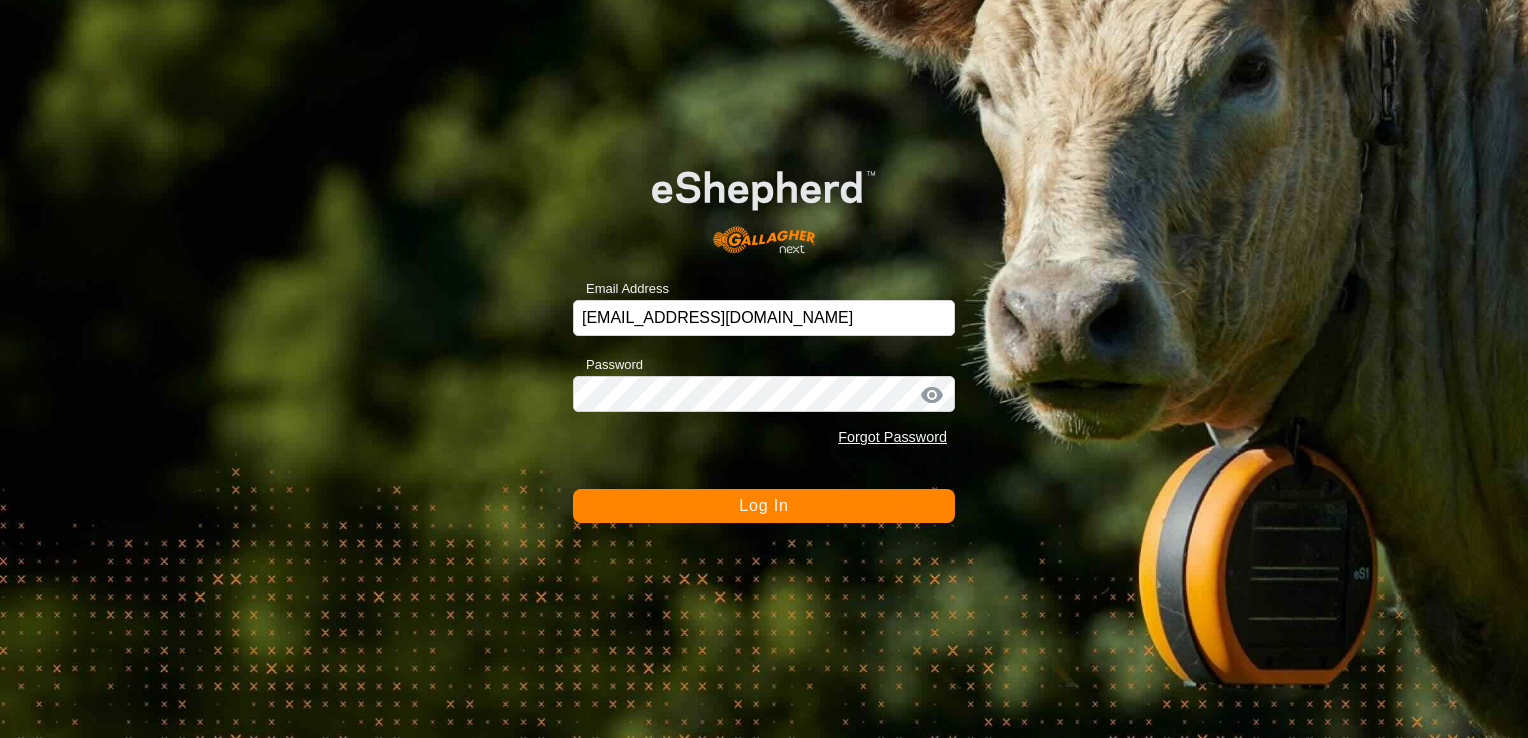 scroll, scrollTop: 0, scrollLeft: 0, axis: both 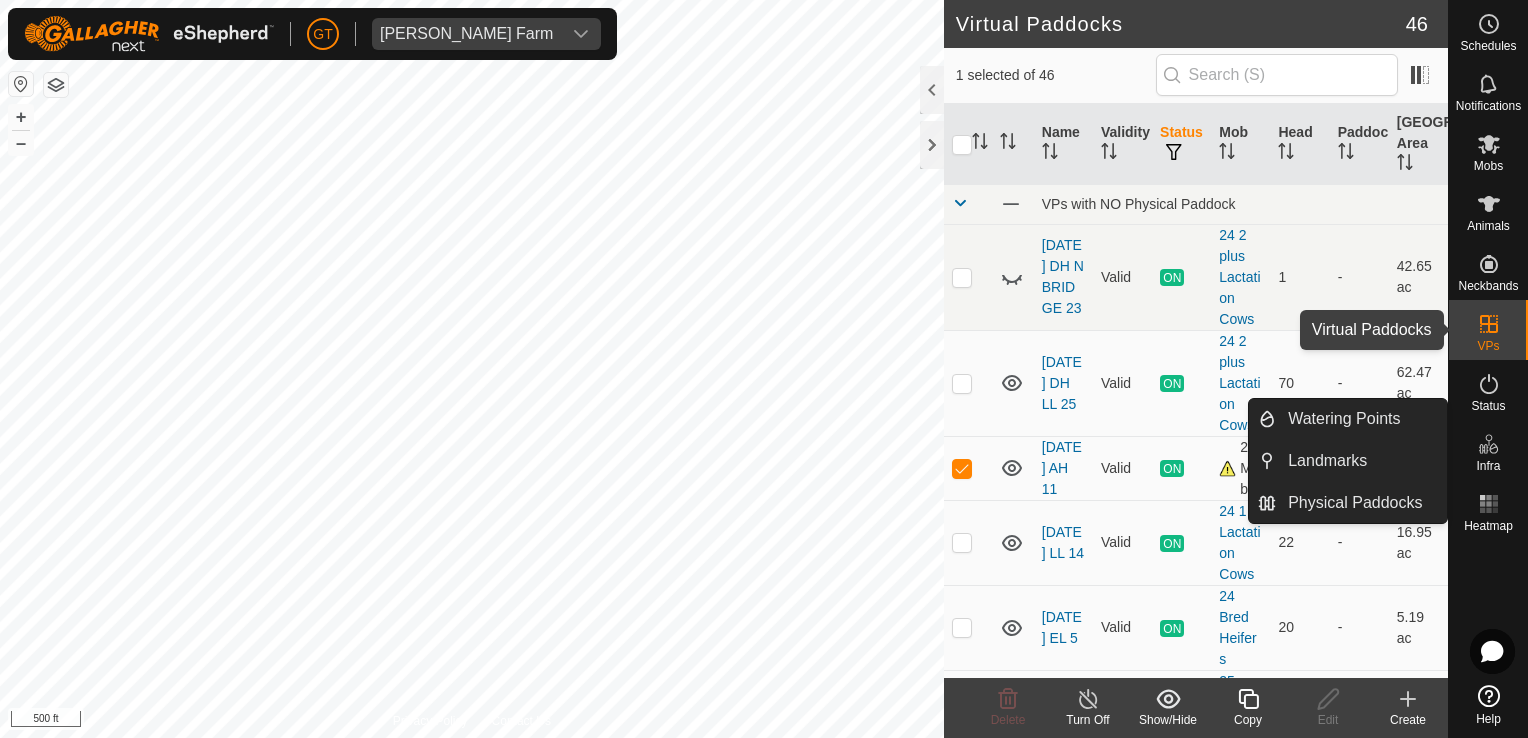 click 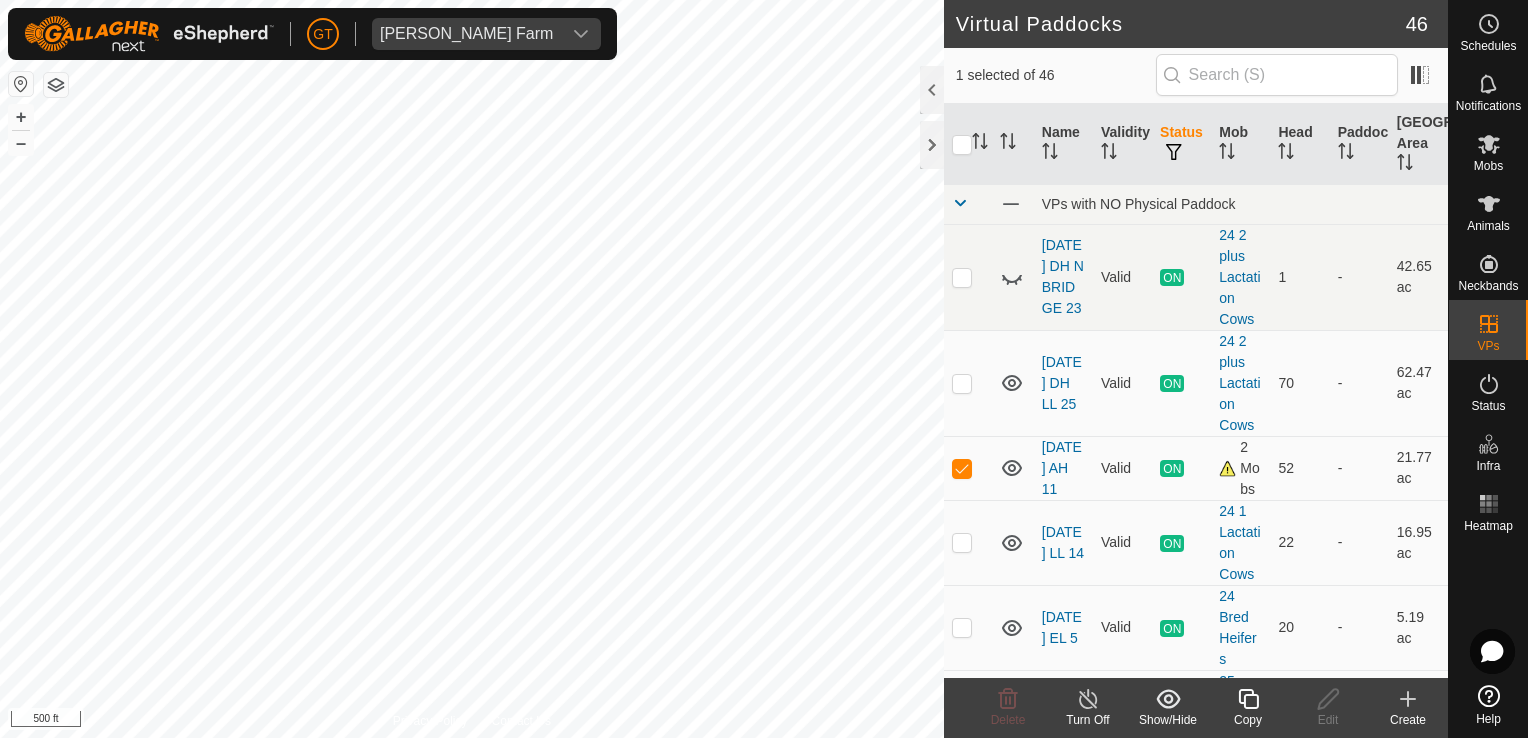 click 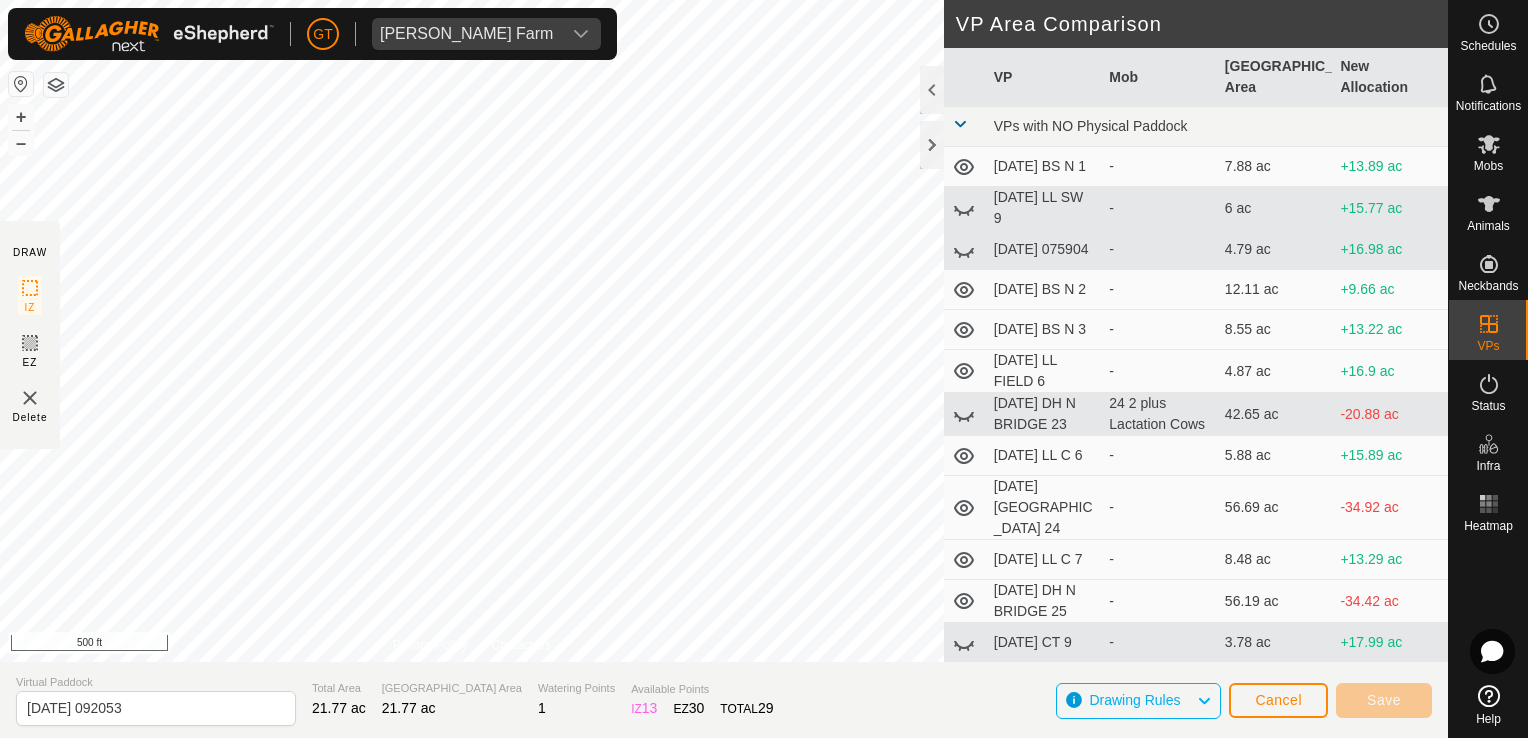 click on "DRAW IZ EZ Delete Privacy Policy Contact Us + – ⇧ i 500 ft VP Area Comparison     VP   Mob   Grazing Area   New Allocation  VPs with NO Physical Paddock  [DATE]  BS  N 1  -  7.88 ac  +13.89 ac  [DATE]   LL  SW 9  -  6 ac  +15.77 ac  [DATE] 075904  -  4.79 ac  +16.98 ac  [DATE]   BS  N  2  -  12.11 ac  +9.66 ac  [DATE]  BS N 3  -  8.55 ac  +13.22 ac  [DATE]   LL FIELD 6  -  4.87 ac  +16.9 ac  [DATE]  DH N BRIDGE 23   24 2 plus Lactation Cows   42.65 ac  -20.88 ac  [DATE]   LL C  6  -  5.88 ac  +15.89 ac  [DATE]  DH N BRIDGE 24  -  56.69 ac  -34.92 ac  [DATE]  LL C 7  -  8.48 ac  +13.29 ac  [DATE]   DH N BRIDGE 25  -  56.19 ac  -34.42 ac  [DATE]  CT 9  -  3.78 ac  +17.99 ac  [DATE]  DH  N BRIDGE 30  -  24.46 ac  -2.69 ac  [DATE]  DH N BRIDGE  31  -  31.53 ac  -9.76 ac  [DATE]  LL C  10  -  7.59 ac  +14.18 ac  [DATE]  DH LL 1  -  33.31 ac  -11.54 ac  [DATE]  LL 11  -  9.69 ac  +12.08 ac  [DATE]   DH LL 2  -  35.56 ac  -13.79 ac - - - - -" 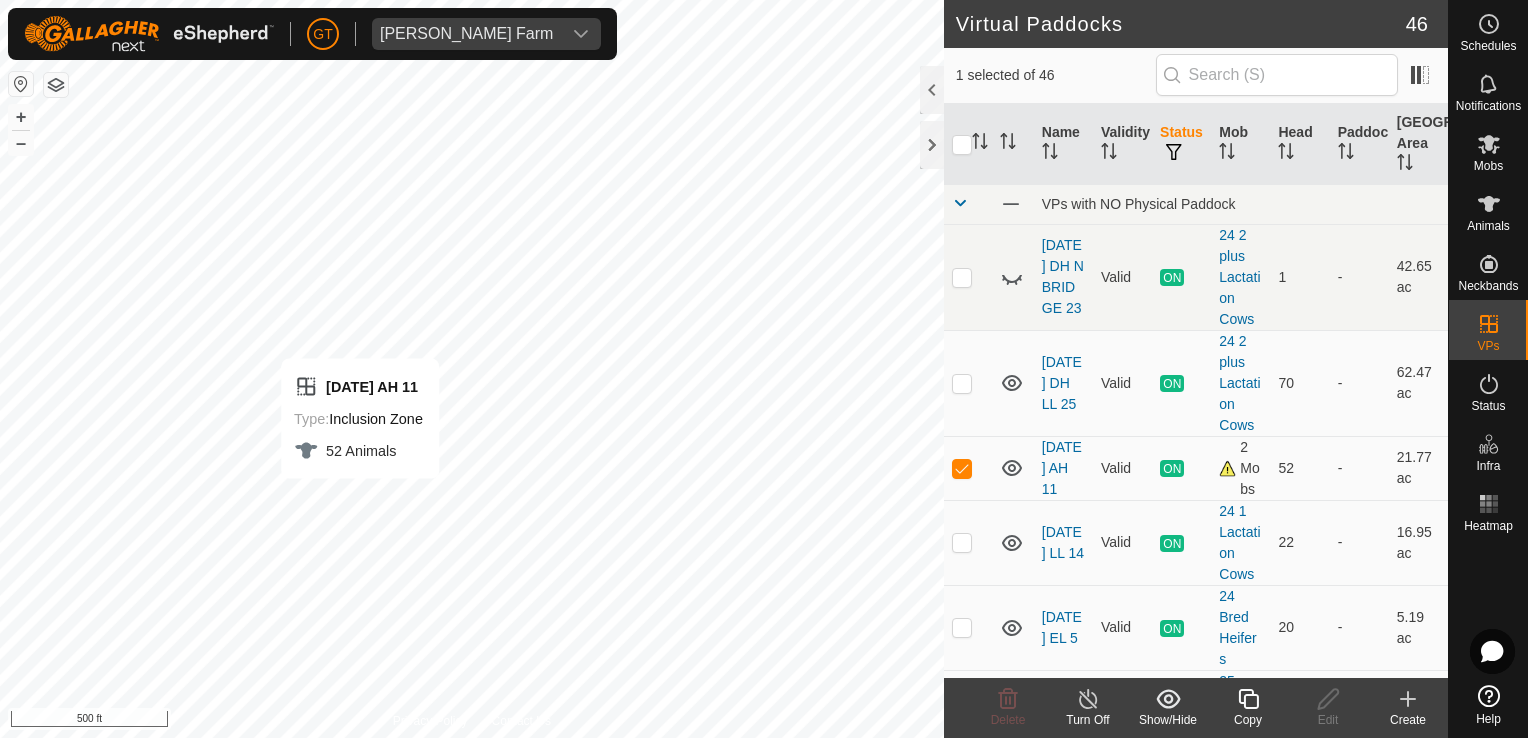 checkbox on "false" 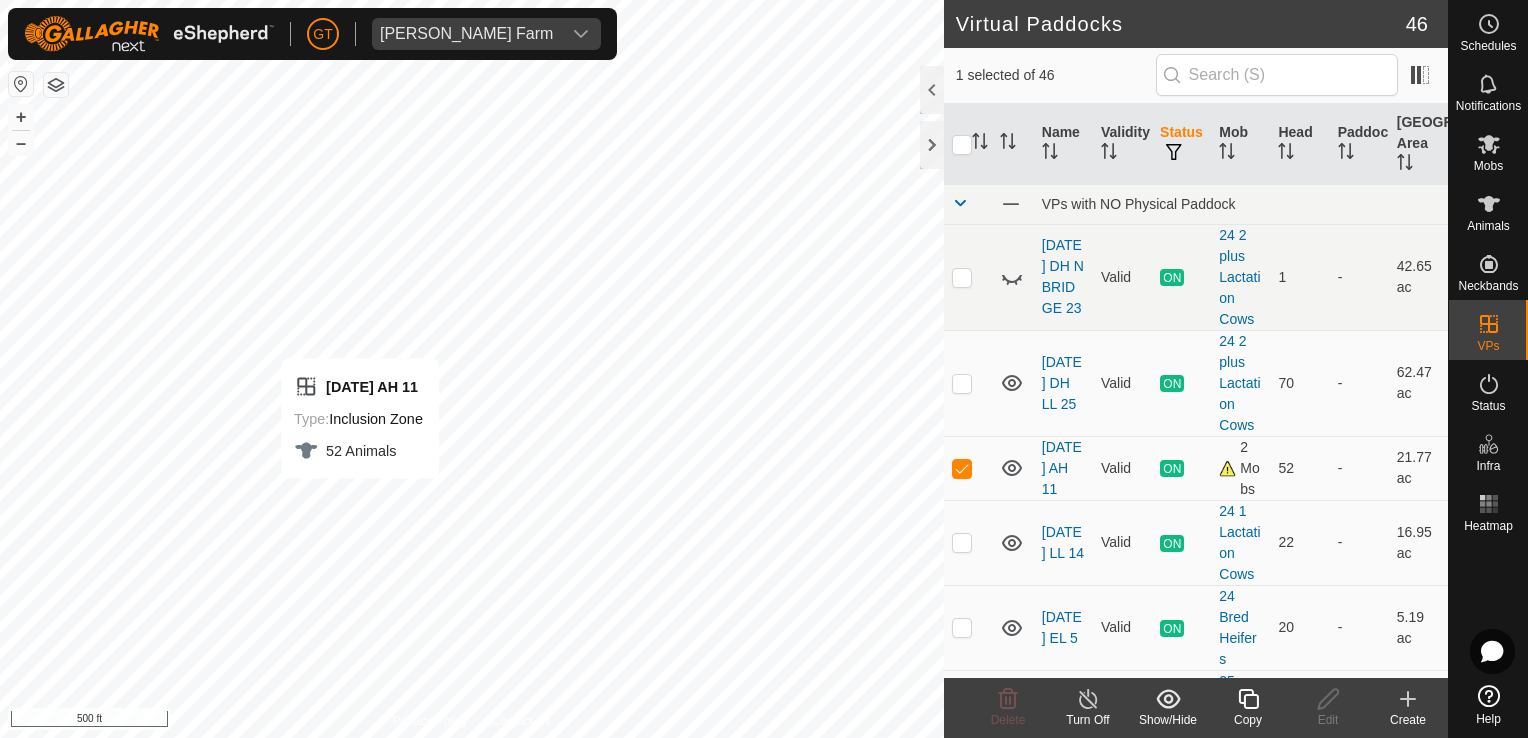 checkbox on "true" 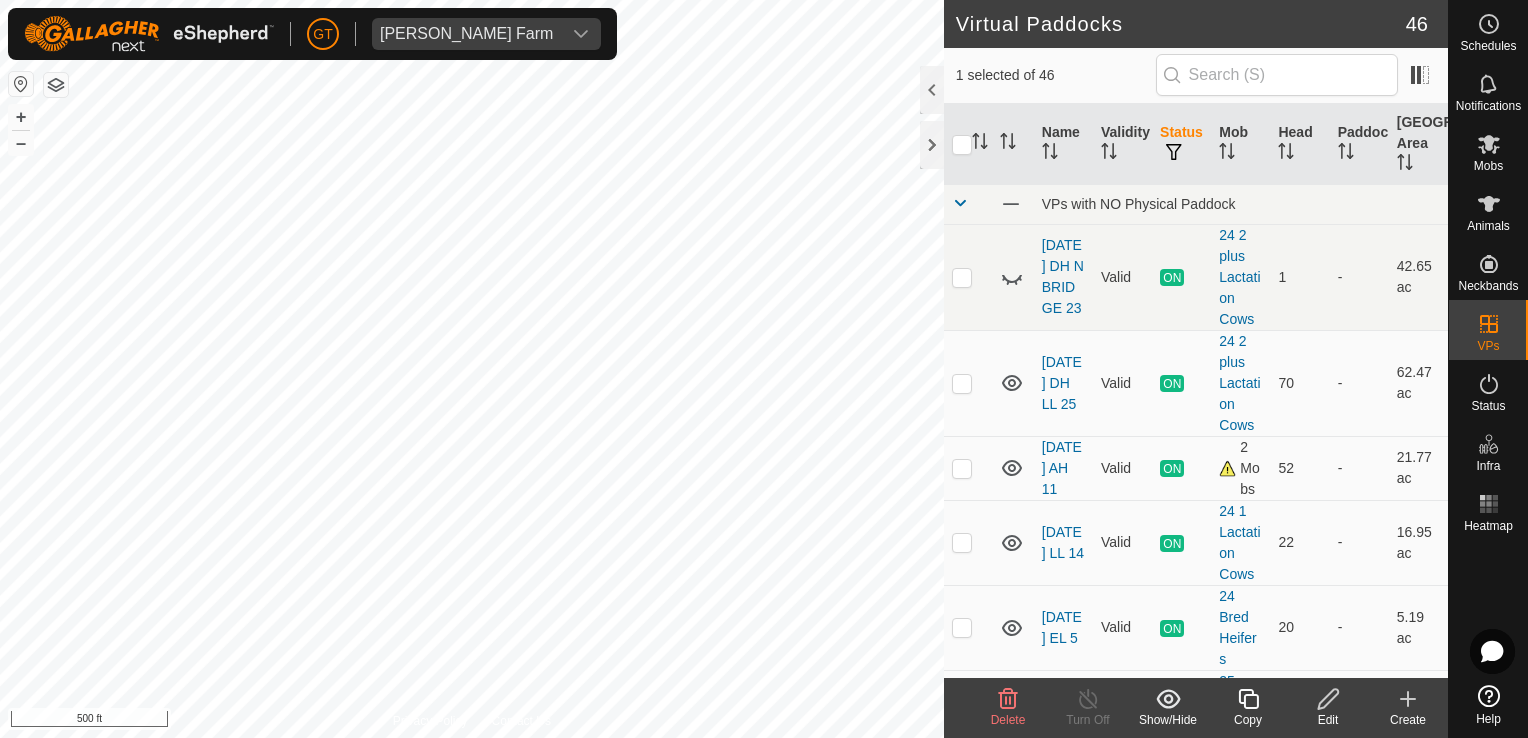 click 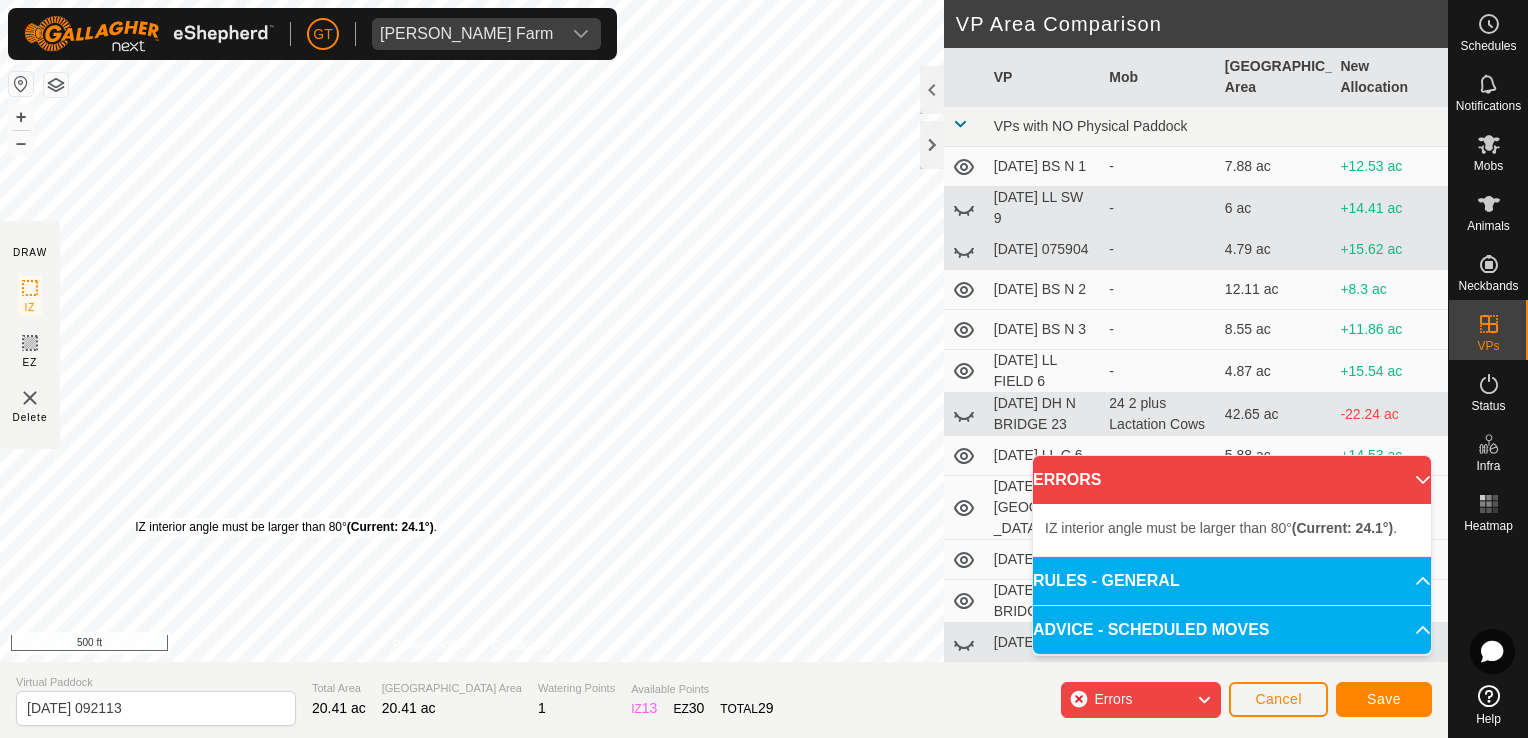 click on "IZ interior angle must be larger than 80°  (Current: 24.1°) ." at bounding box center [286, 527] 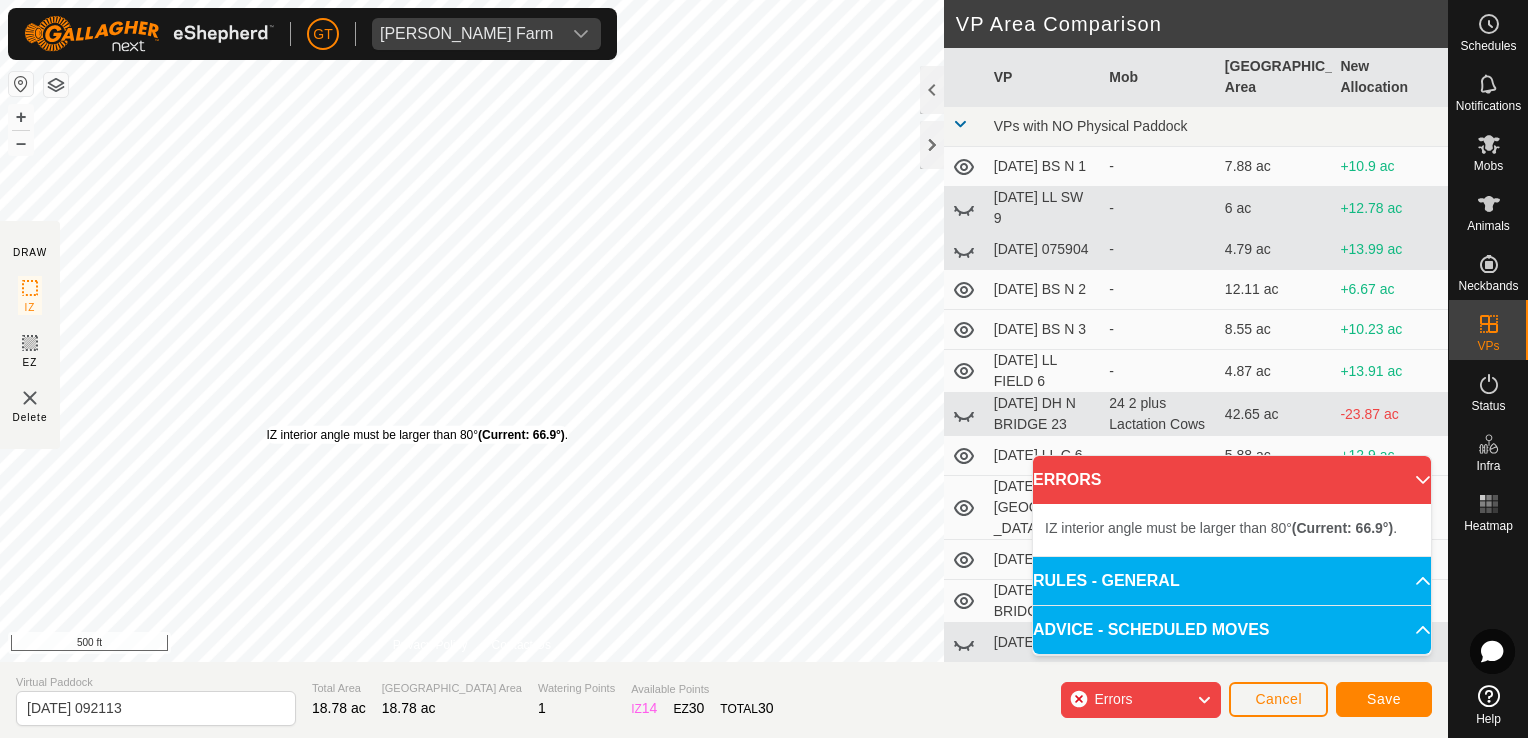 click on "IZ interior angle must be larger than 80°  (Current: 66.9°) ." at bounding box center [417, 435] 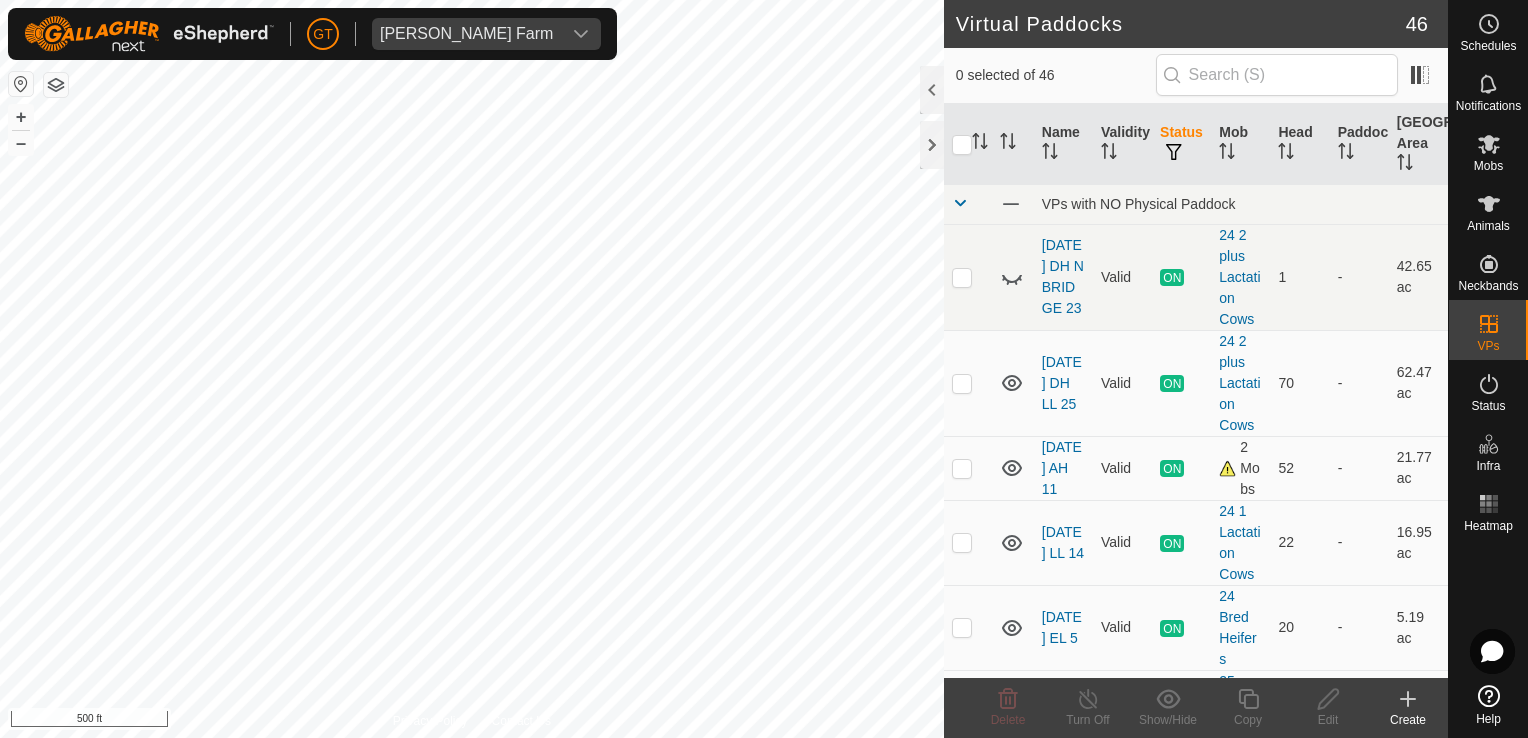 checkbox on "true" 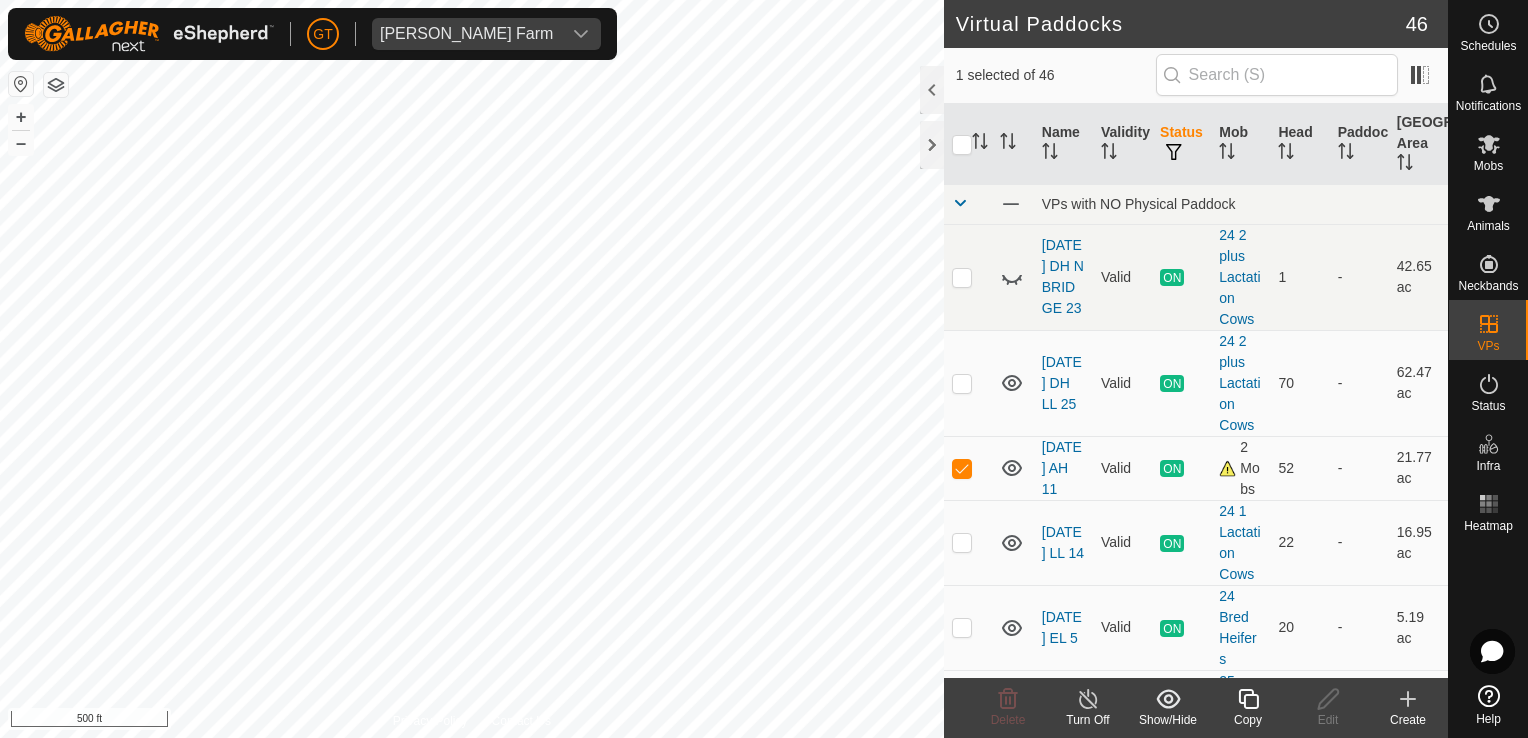 click 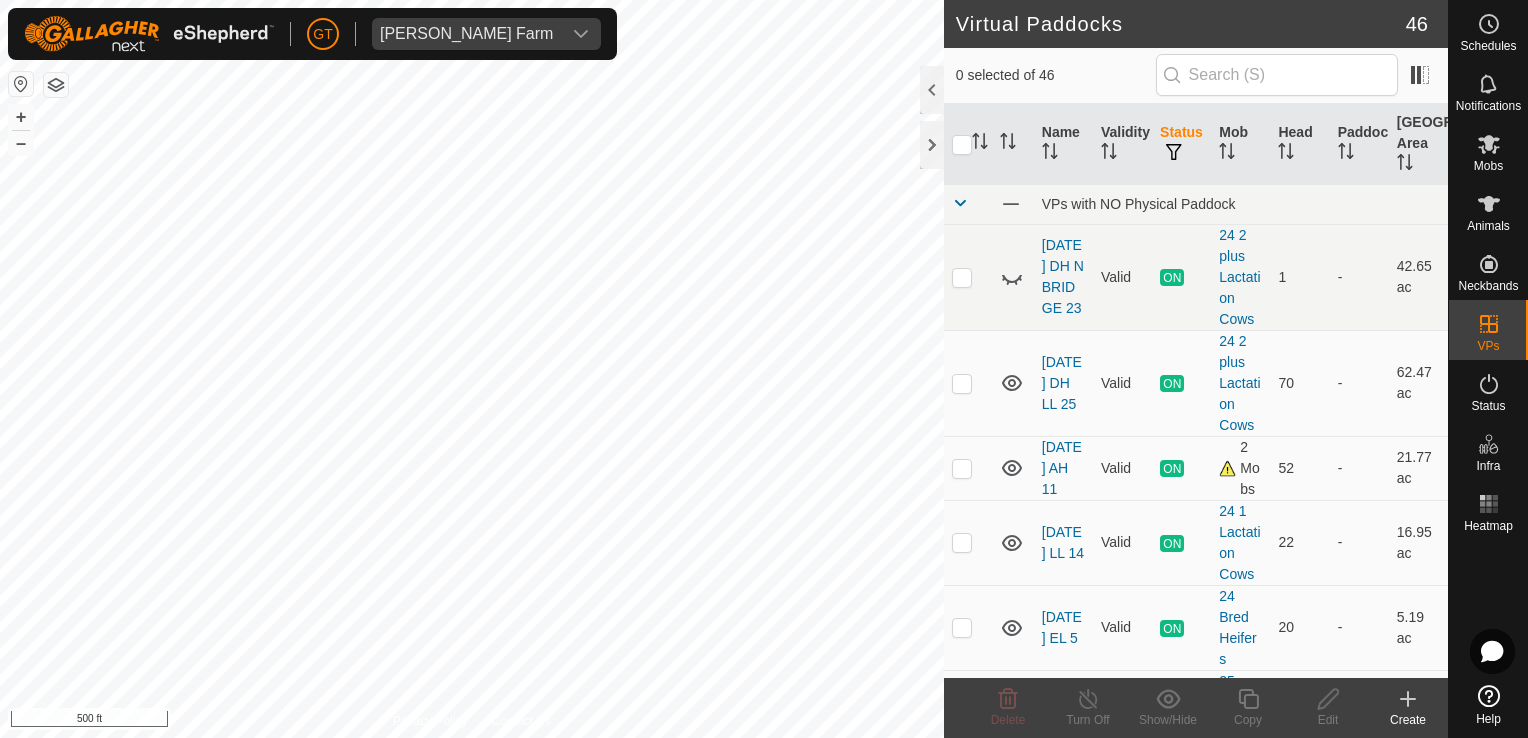 checkbox on "true" 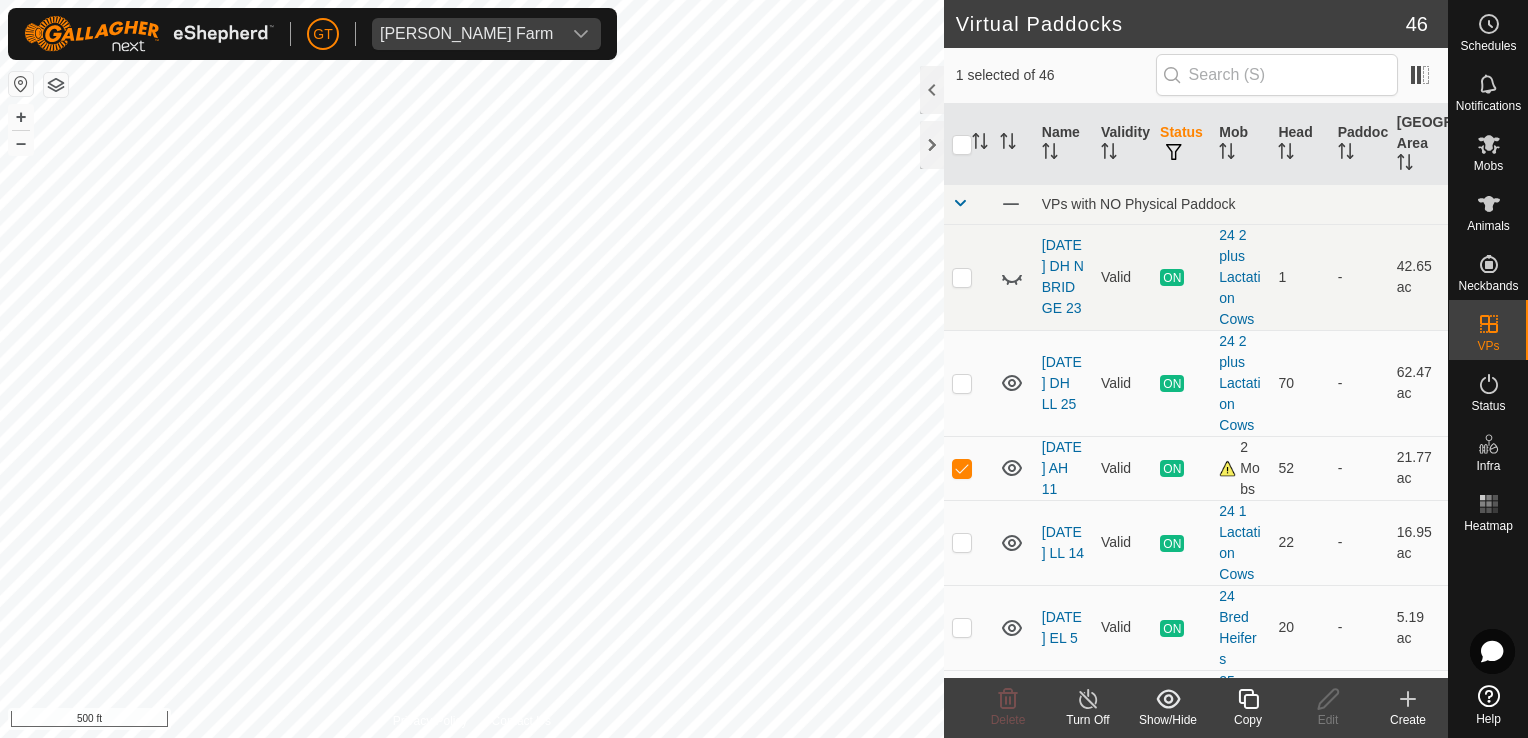 click 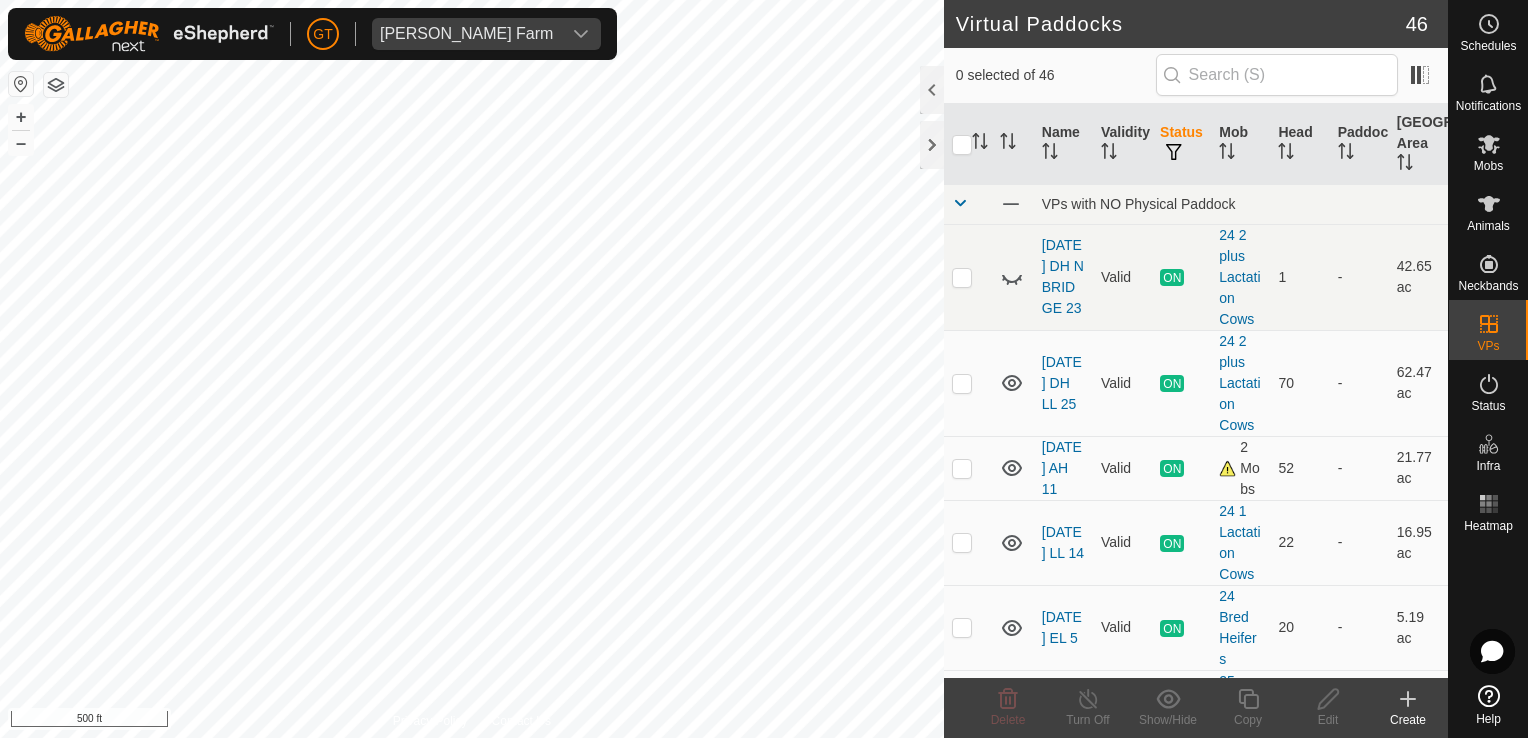 checkbox on "true" 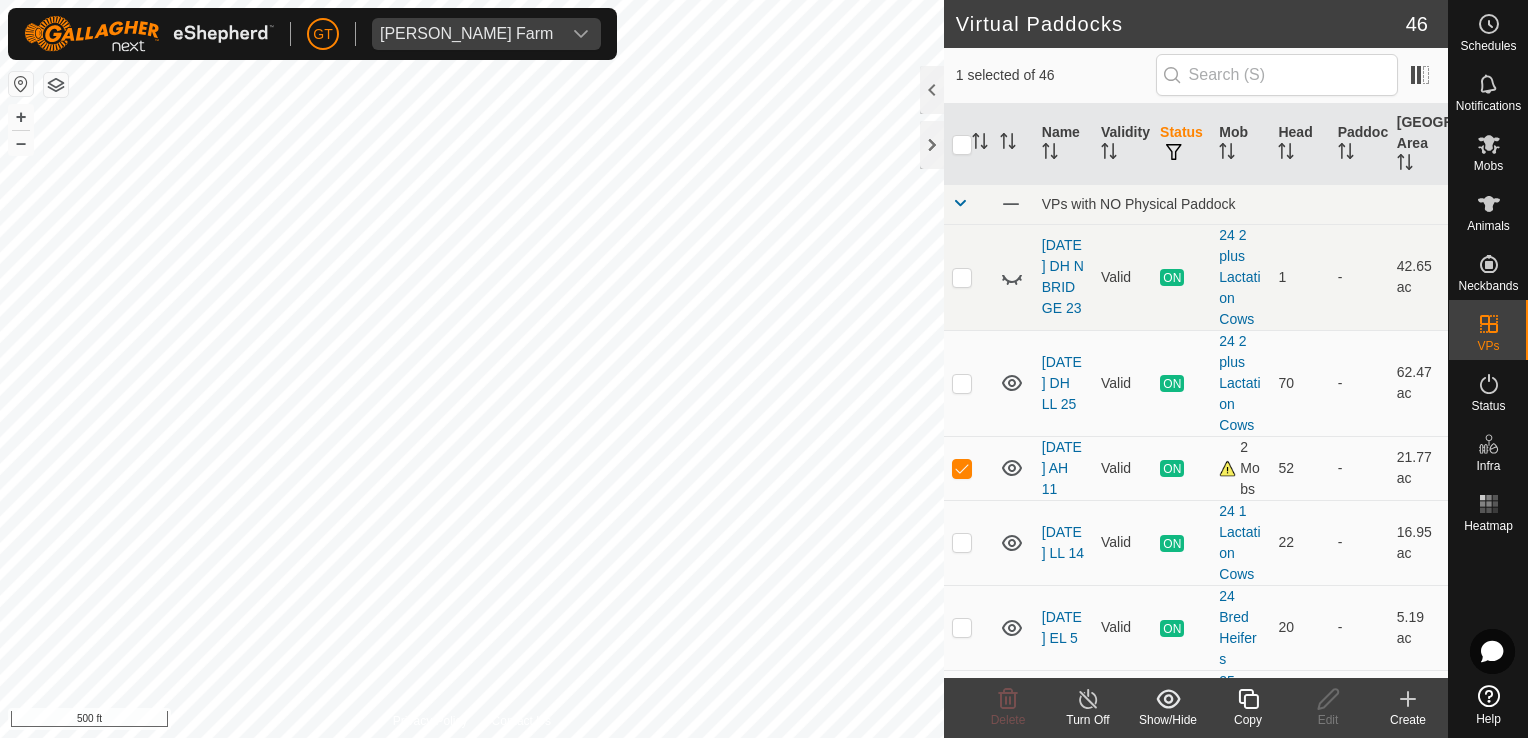 click 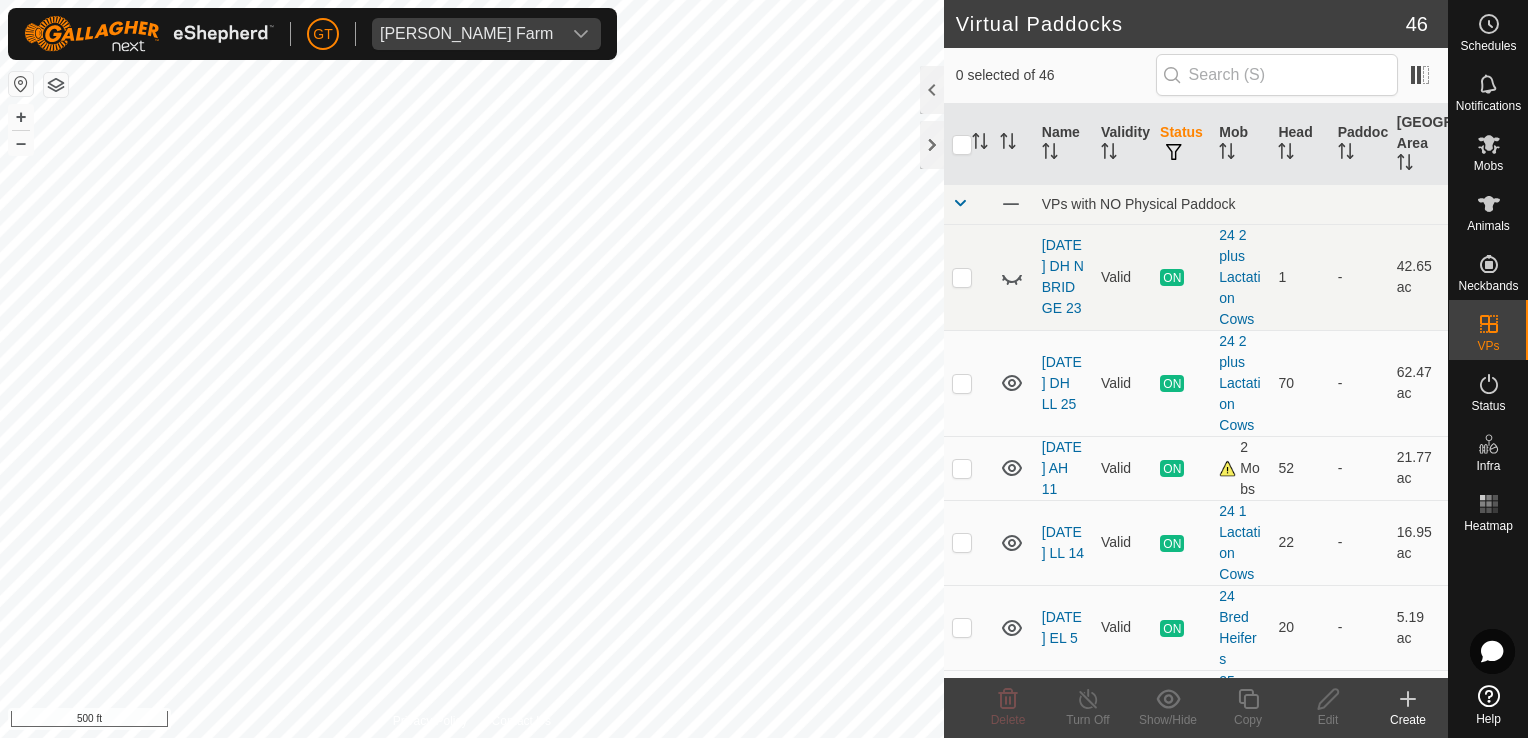 checkbox on "true" 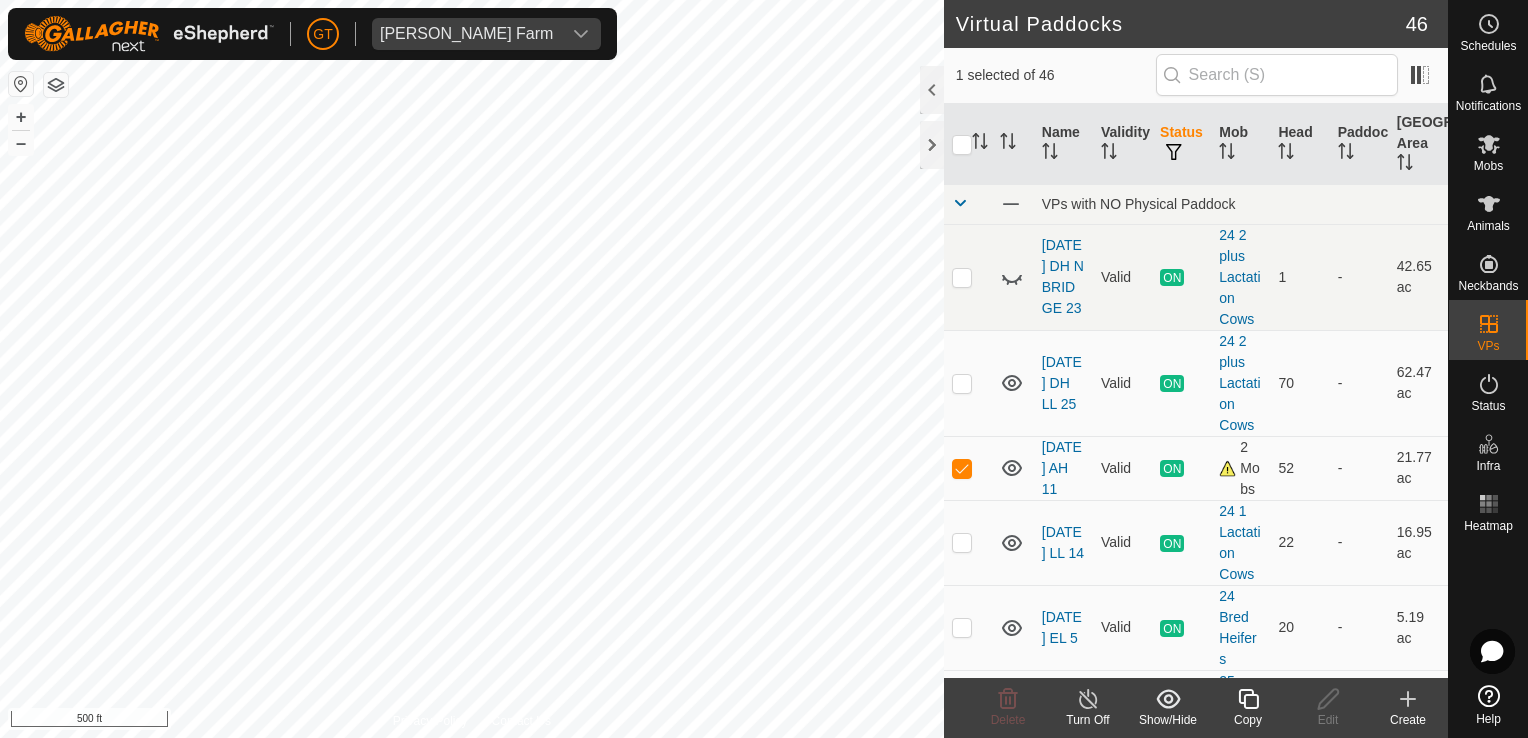 click 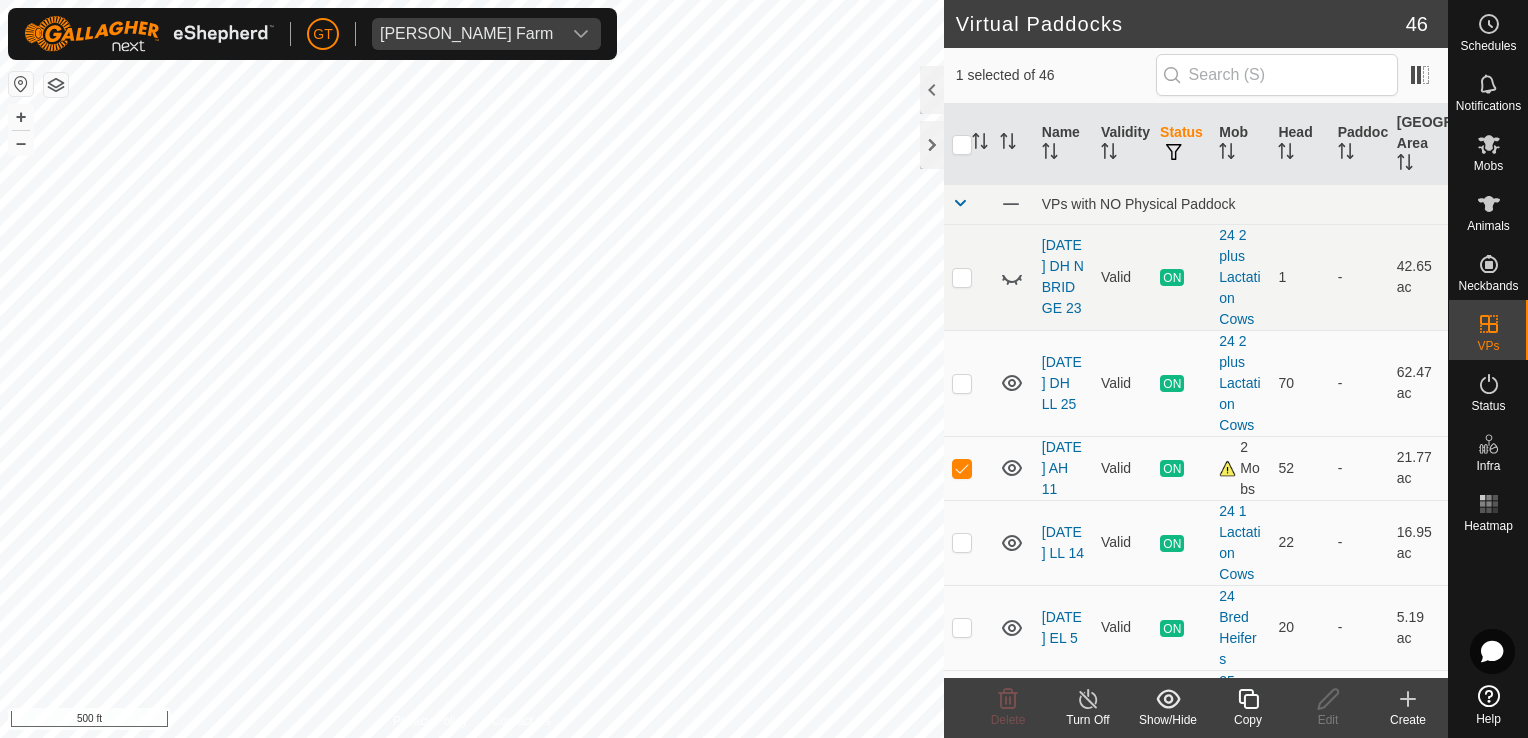 checkbox on "true" 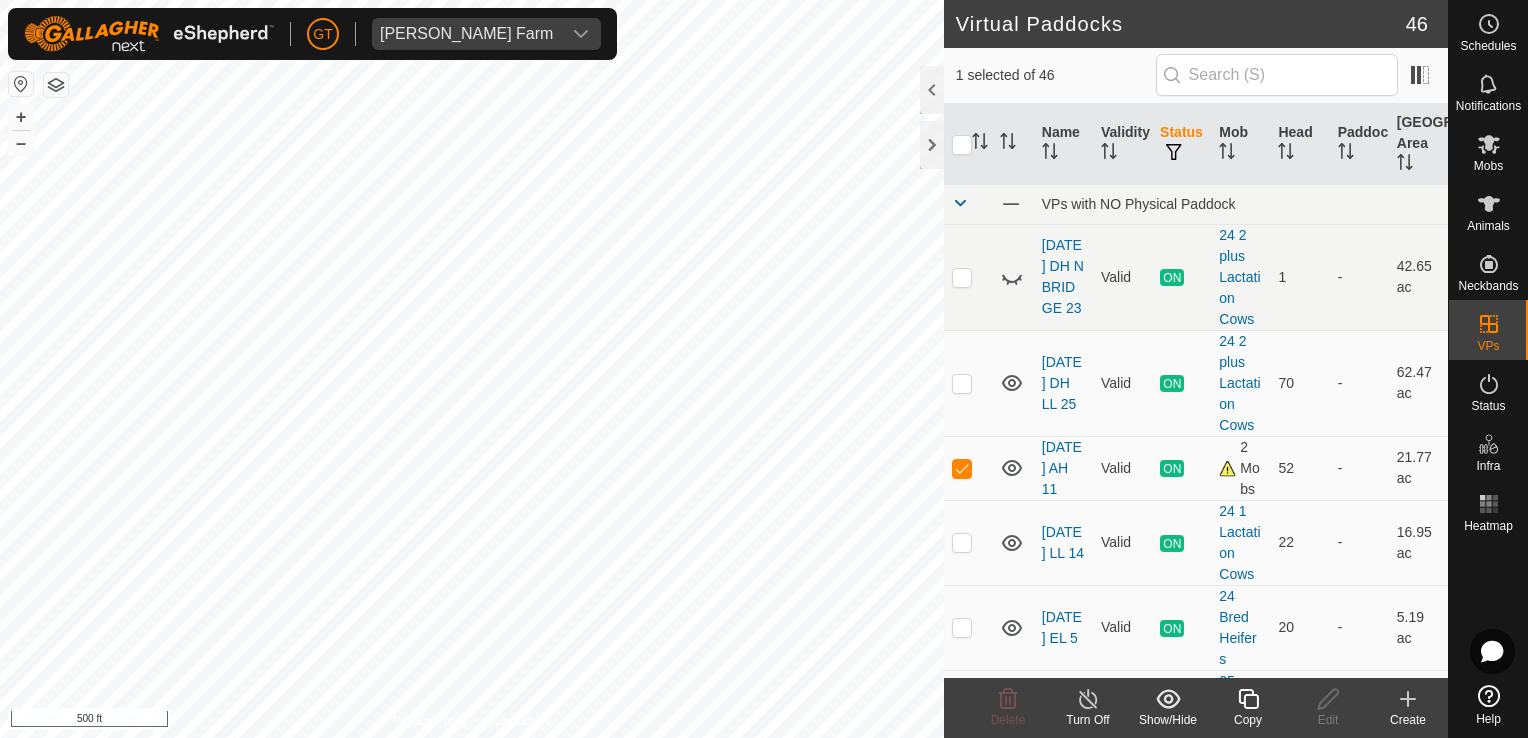 click 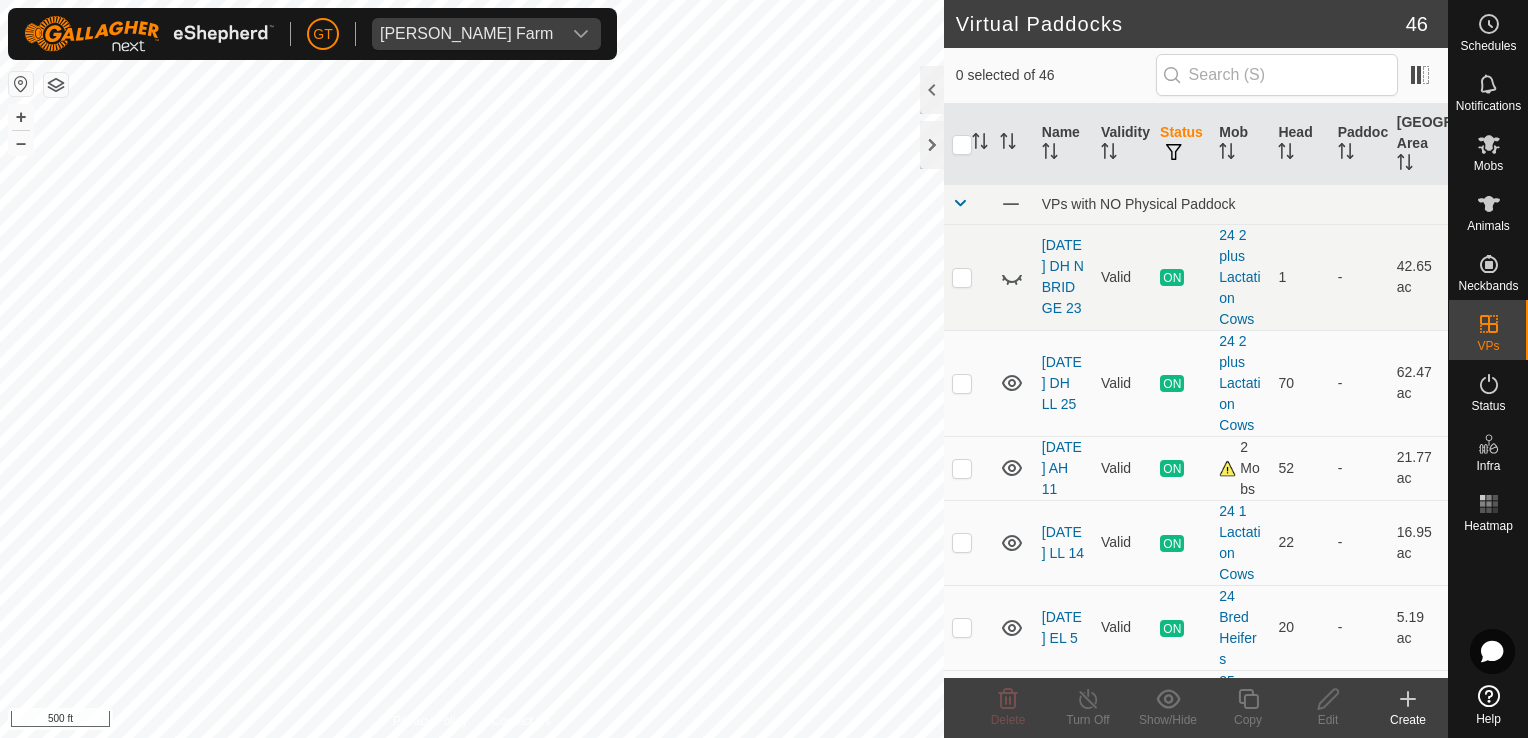 checkbox on "true" 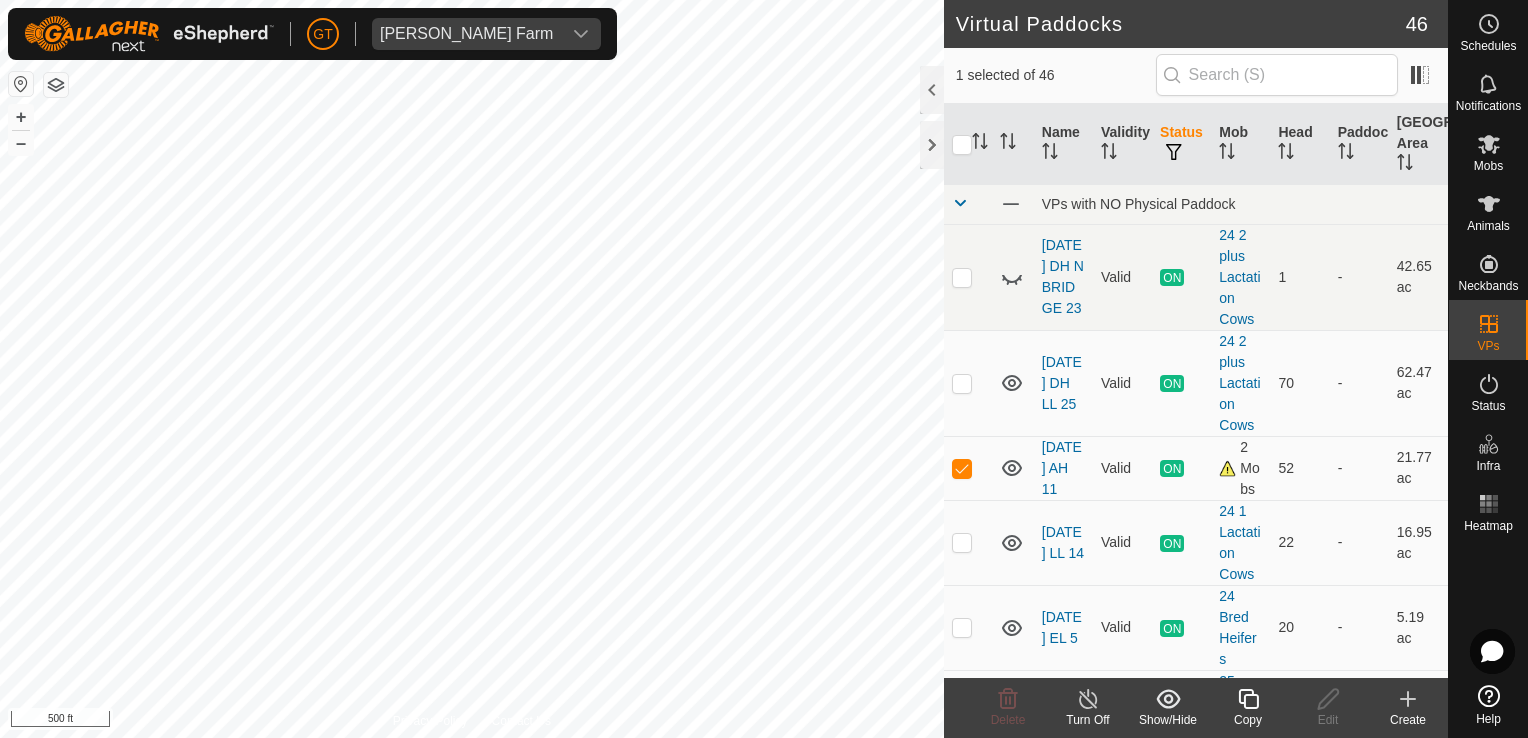 click 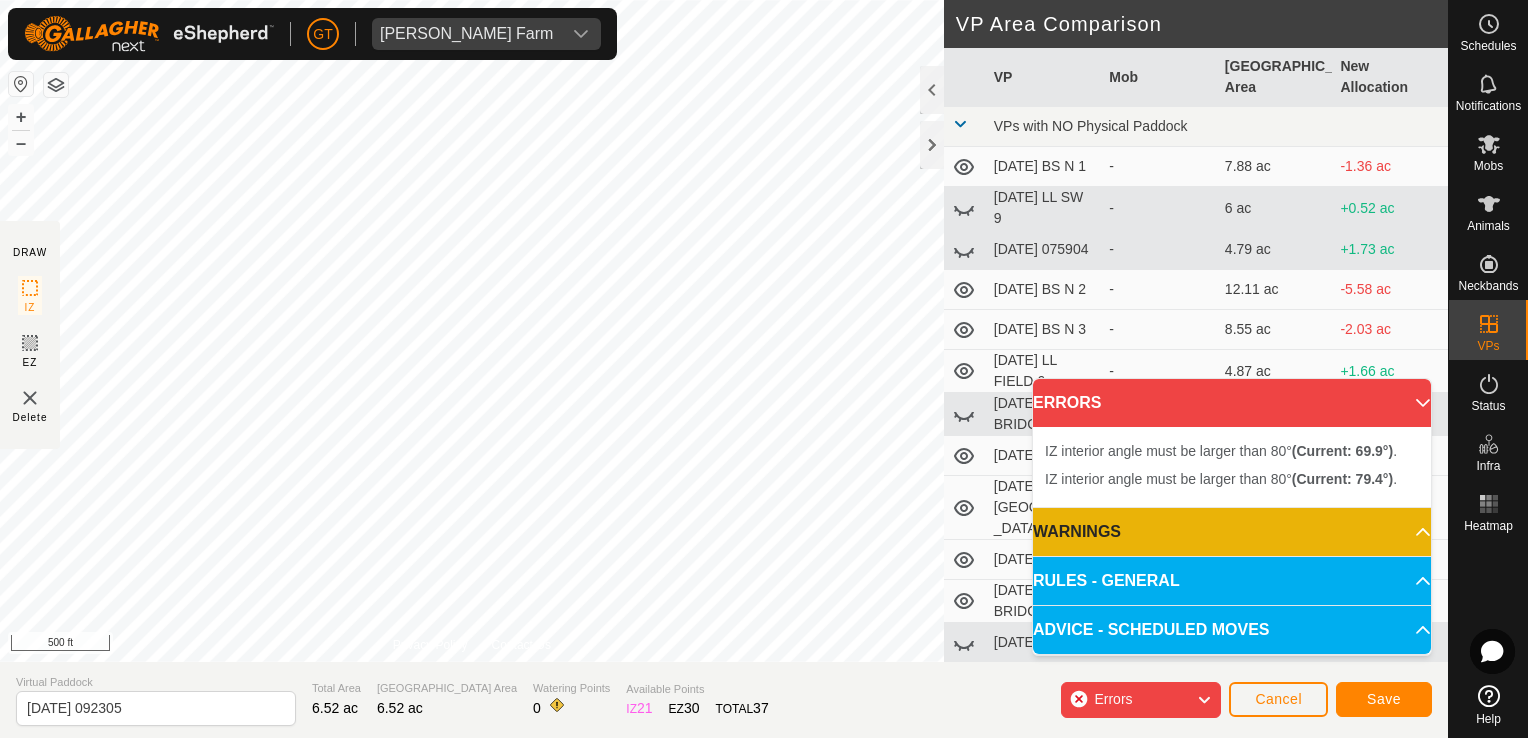 click on "DRAW IZ EZ Delete Privacy Policy Contact Us + – ⇧ i 500 ft VP Area Comparison     VP   Mob   Grazing Area   New Allocation  VPs with NO Physical Paddock  [DATE]  BS  N 1  -  7.88 ac  -1.36 ac  [DATE]   LL  SW 9  -  6 ac  +0.52 ac  [DATE] 075904  -  4.79 ac  +1.73 ac  [DATE]   BS  N  2  -  12.11 ac  -5.58 ac  [DATE]  BS N 3  -  8.55 ac  -2.03 ac  [DATE]   LL FIELD 6  -  4.87 ac  +1.66 ac  [DATE]  DH N BRIDGE 23   24 2 plus Lactation Cows   42.65 ac  -36.13 ac  [DATE]   LL C  6  -  5.88 ac  +0.64 ac  [DATE]  DH N BRIDGE 24  -  56.69 ac  -50.16 ac  [DATE]  LL C 7  -  8.48 ac  -1.95 ac  [DATE]   DH N BRIDGE 25  -  56.19 ac  -49.67 ac  [DATE]  CT 9  -  3.78 ac  +2.74 ac  [DATE]  DH  N BRIDGE 30  -  24.46 ac  -17.94 ac  [DATE]  DH N BRIDGE  31  -  31.53 ac  -25.01 ac  [DATE]  LL C  10  -  7.59 ac  -1.06 ac  [DATE]  DH LL 1  -  33.31 ac  -26.79 ac  [DATE]  LL 11  -  9.69 ac  -3.16 ac  [DATE]   DH LL 2  -  35.56 ac  -29.03 ac -  11.14 ac  - -" 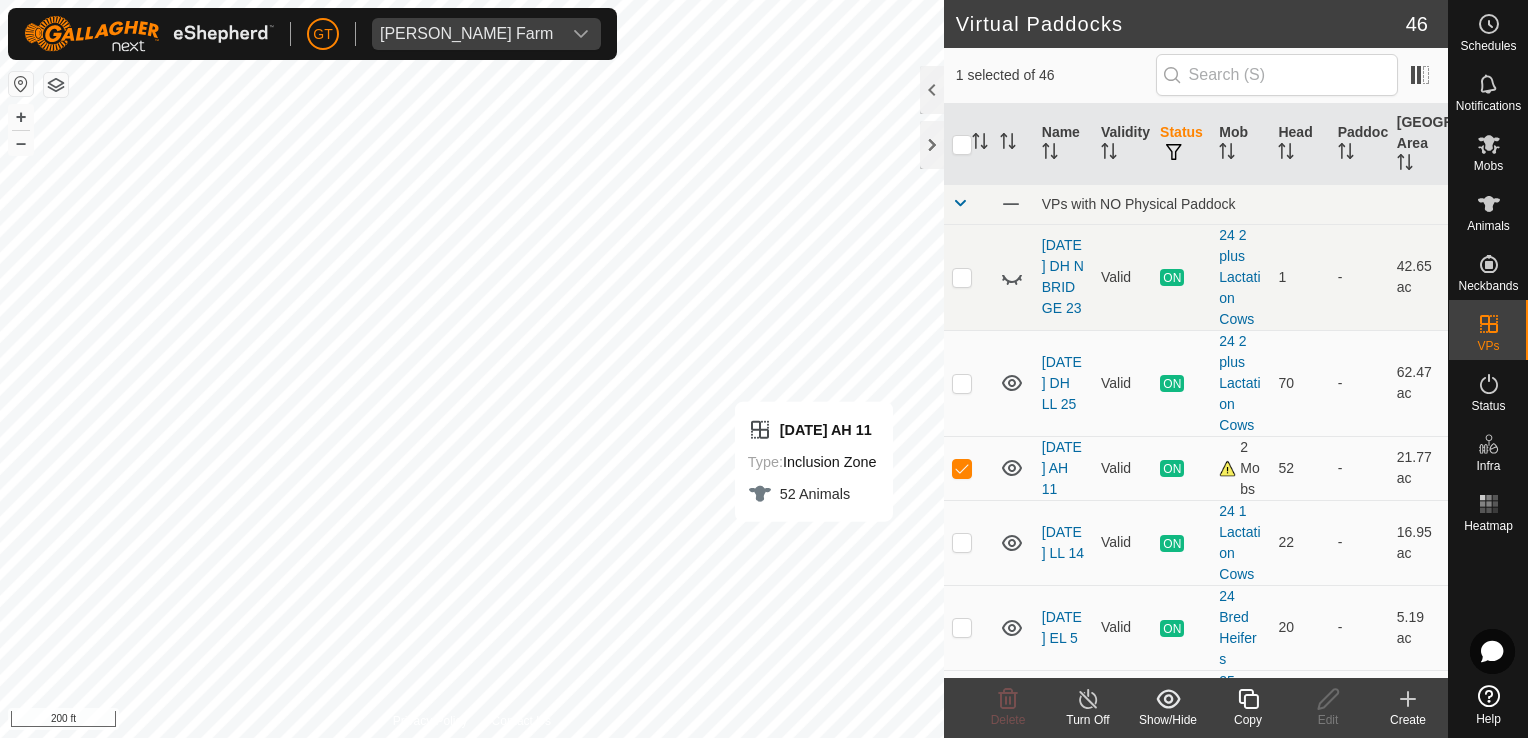 checkbox on "false" 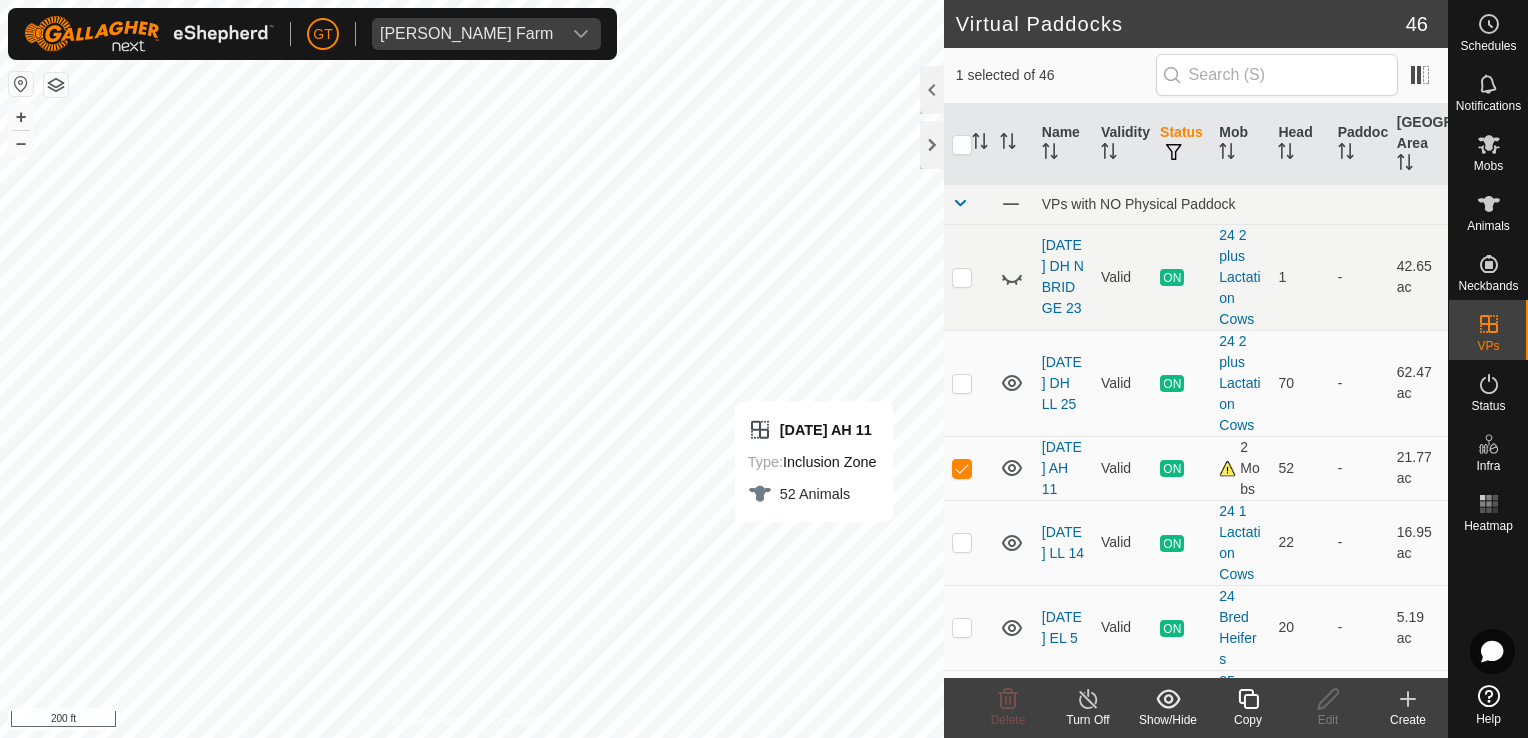 checkbox on "true" 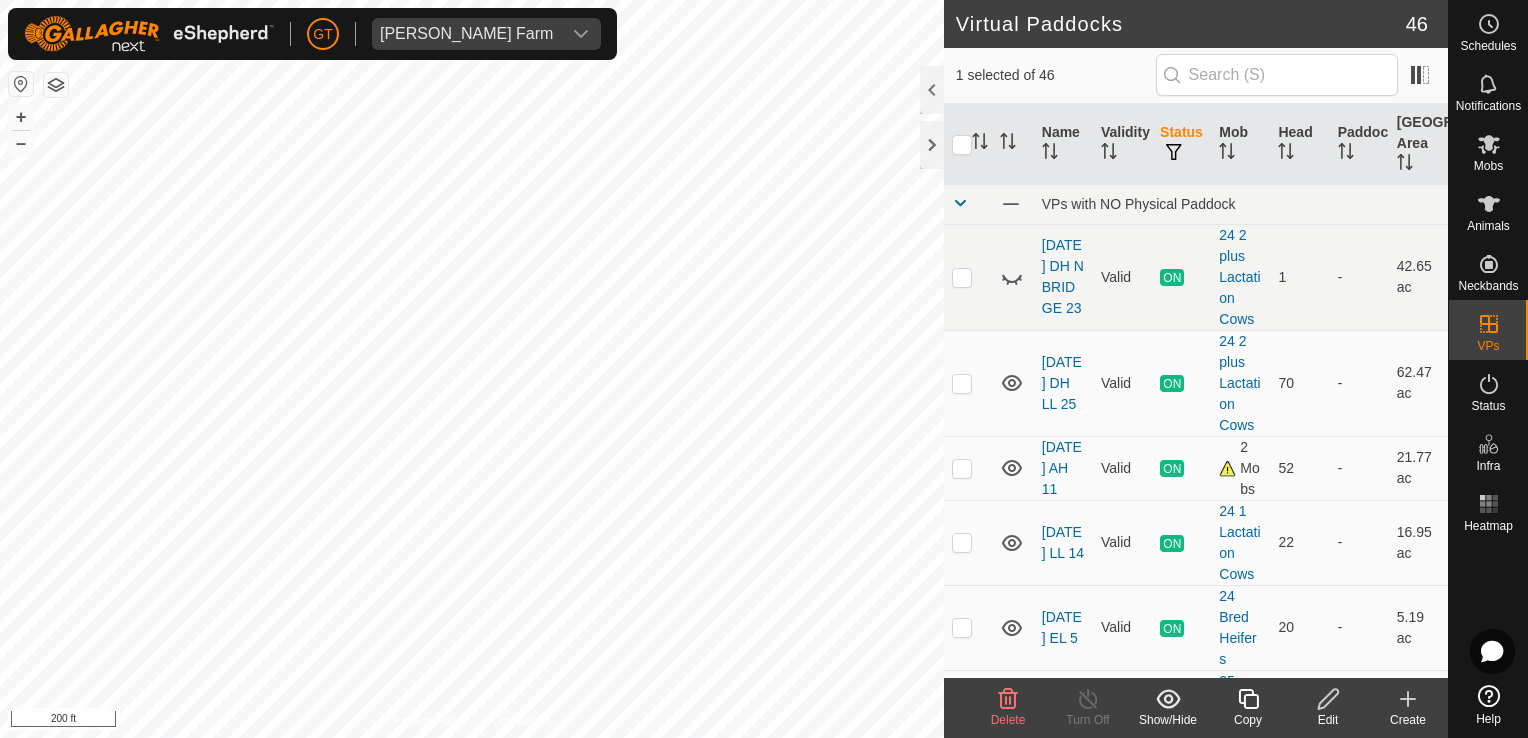 click 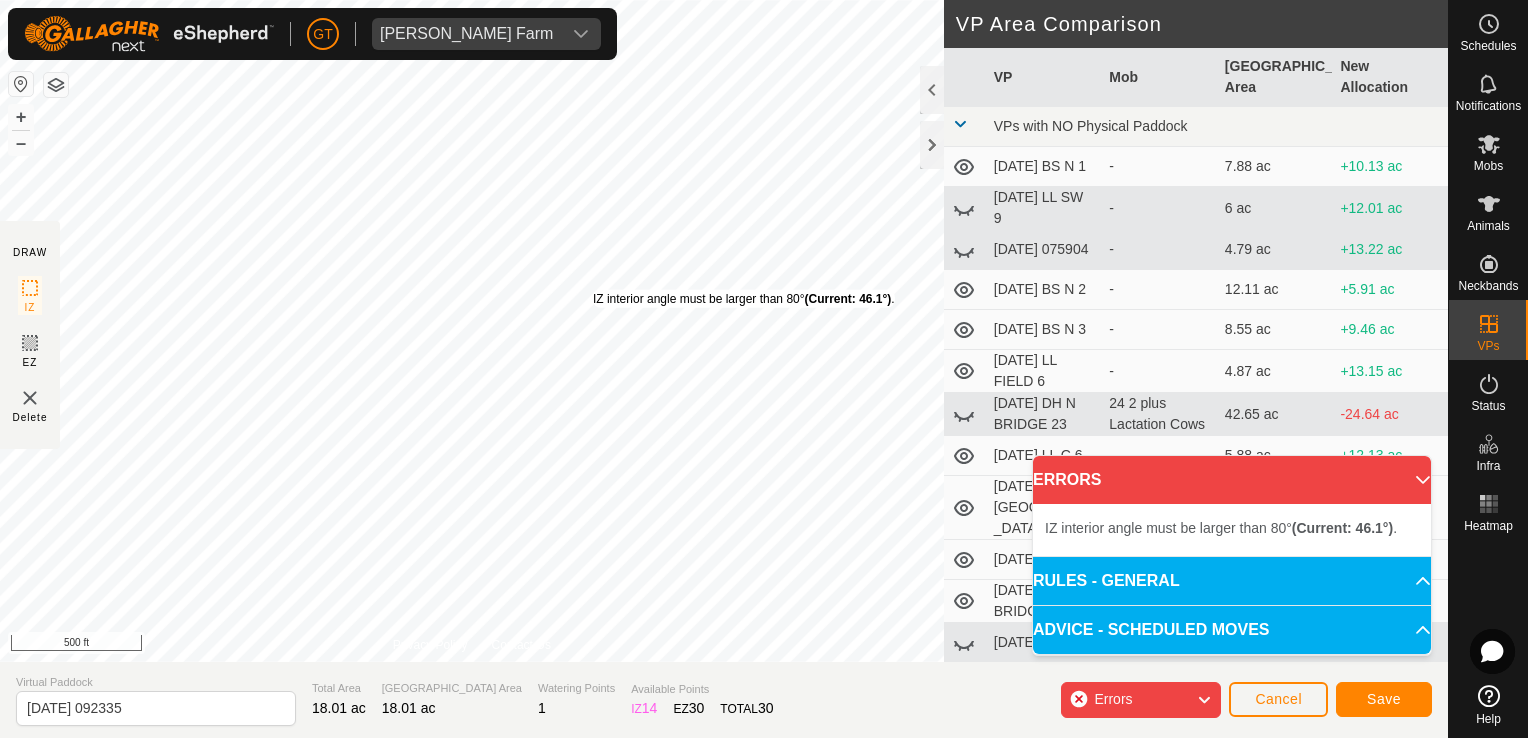 click on "IZ interior angle must be larger than 80°  (Current: 46.1°) ." at bounding box center (744, 299) 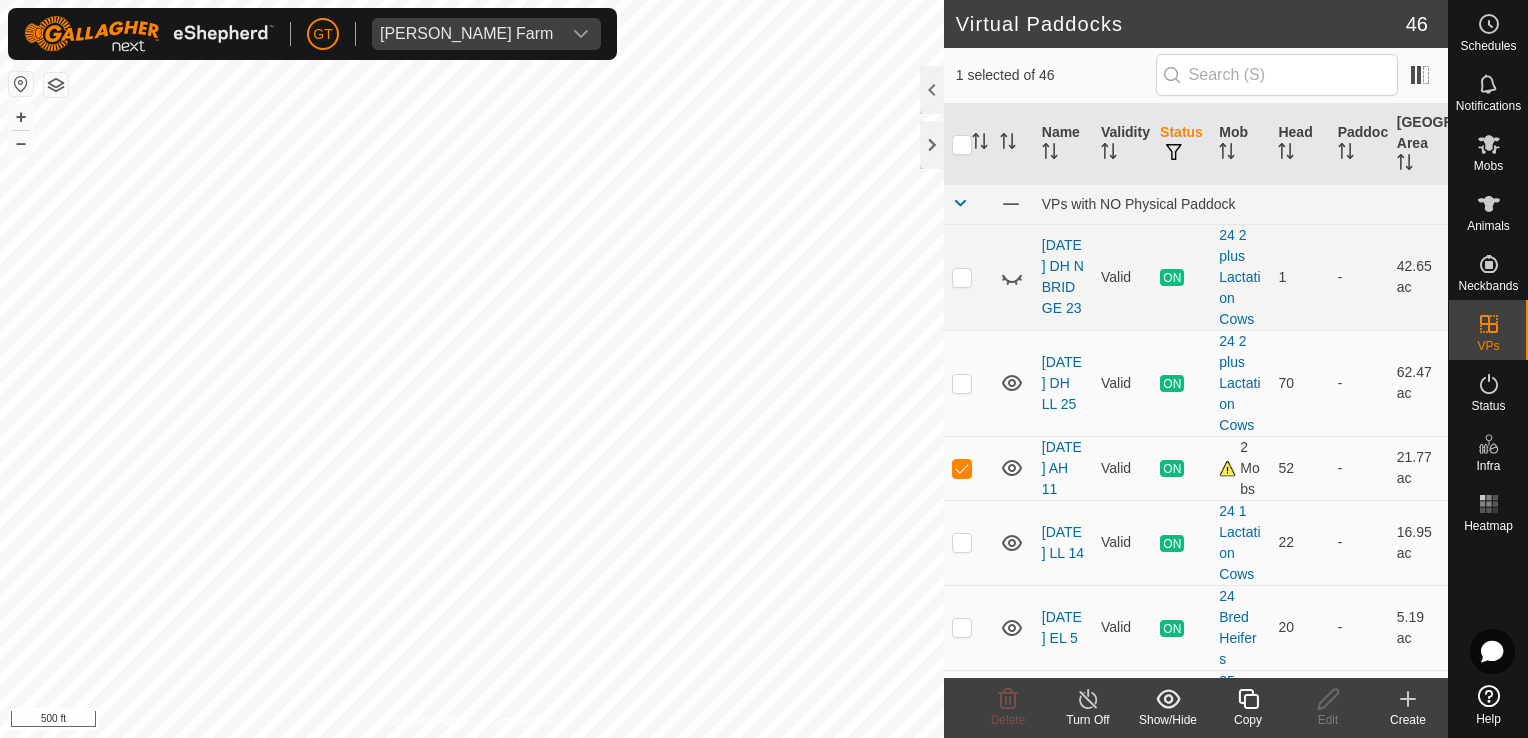 click 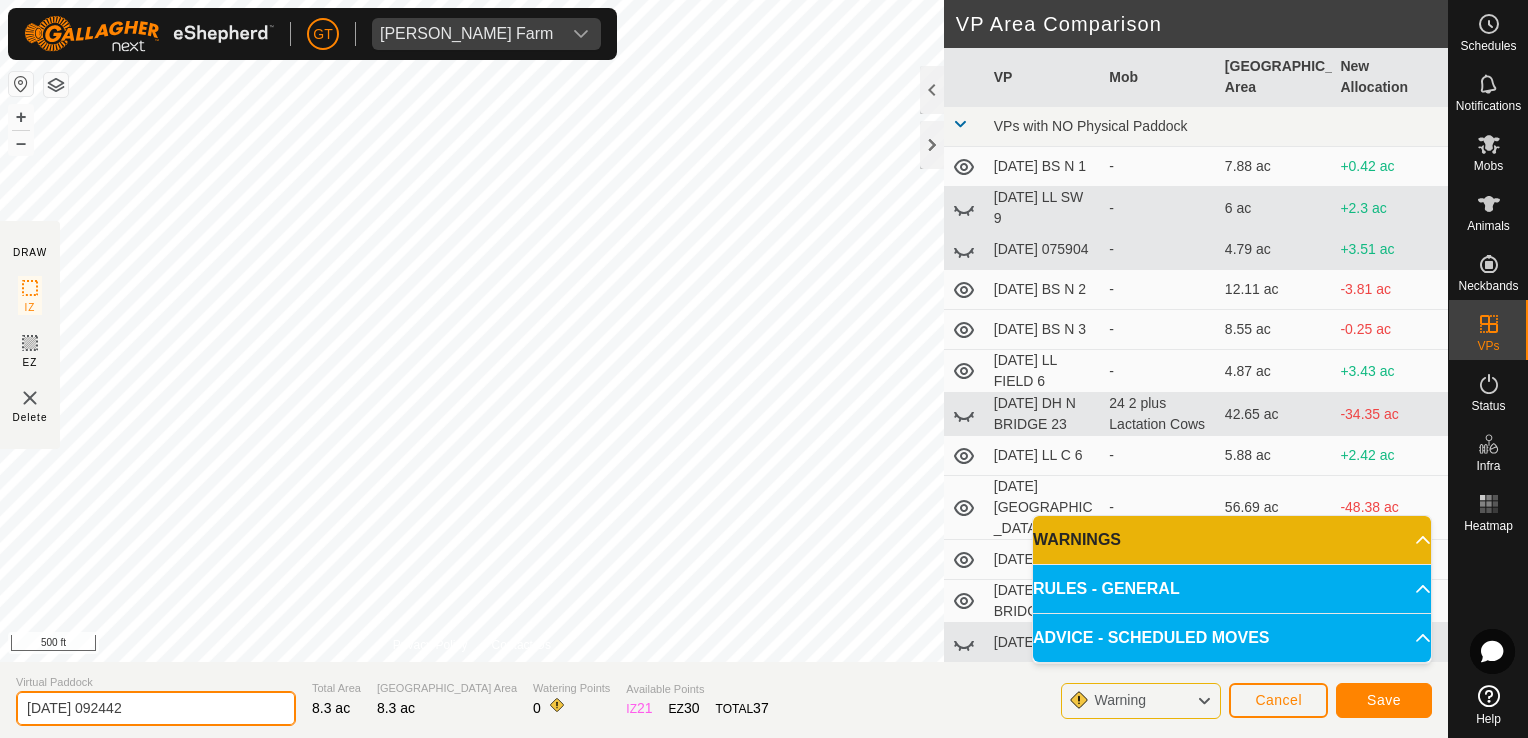 click on "[DATE] 092442" 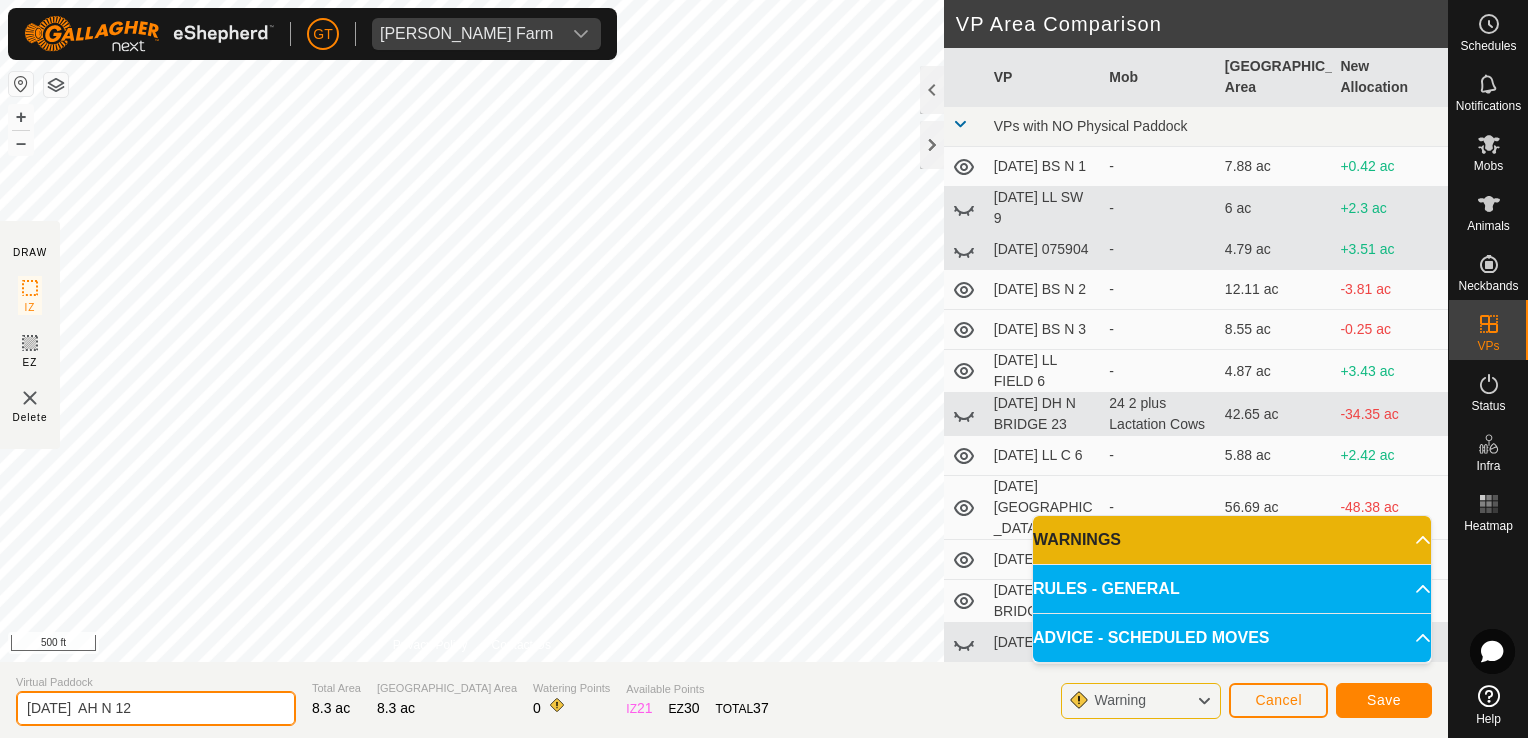 type on "[DATE]  AH N 12" 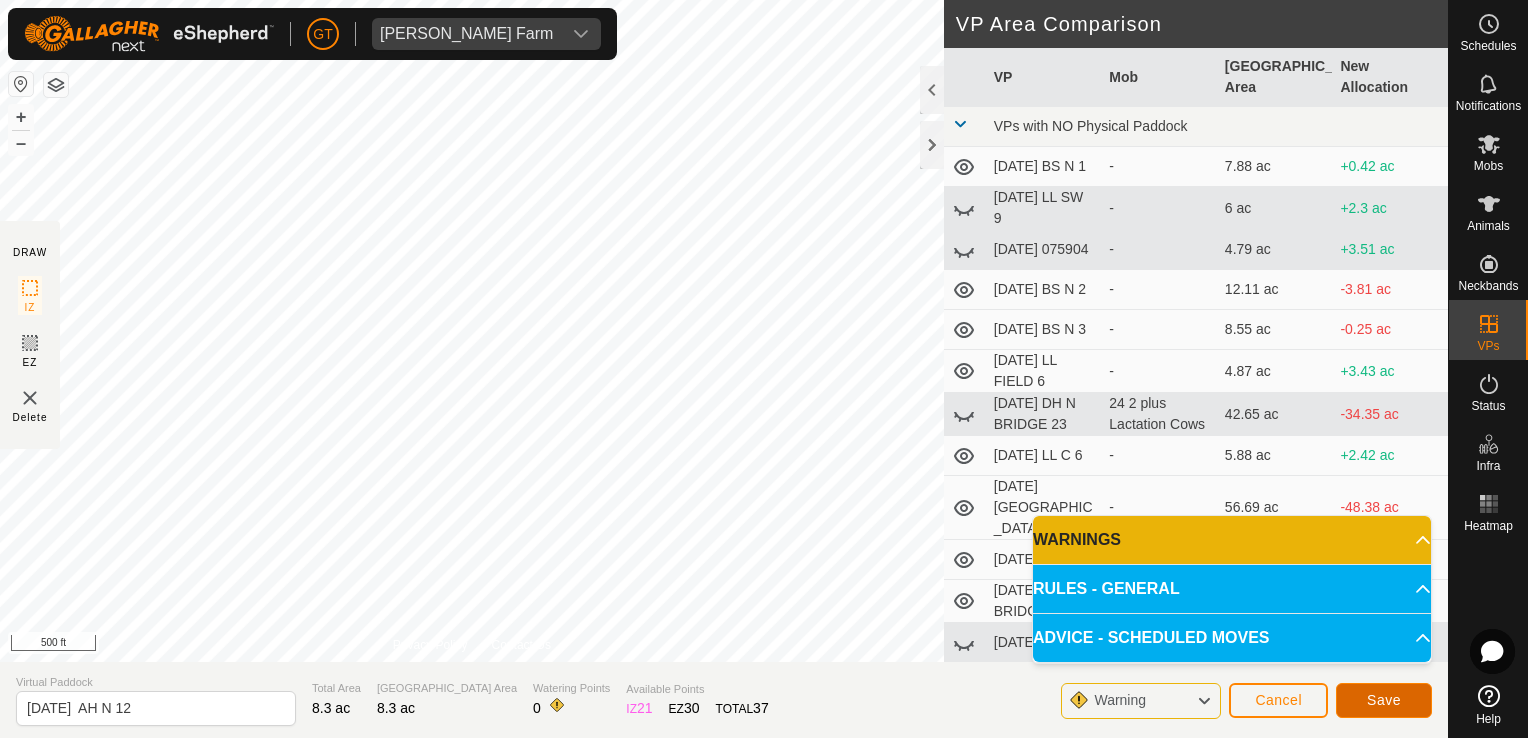 click on "Save" 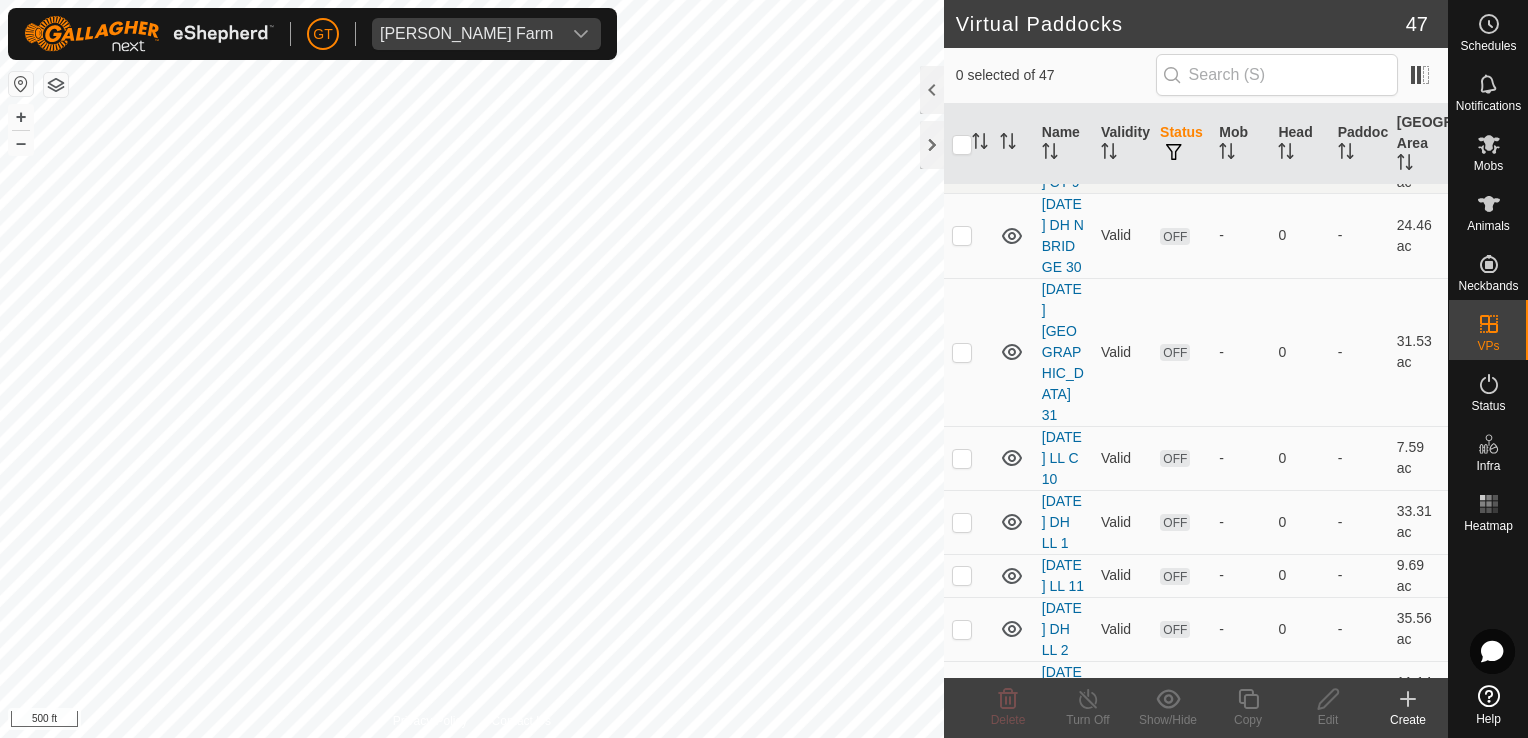 scroll, scrollTop: 1400, scrollLeft: 0, axis: vertical 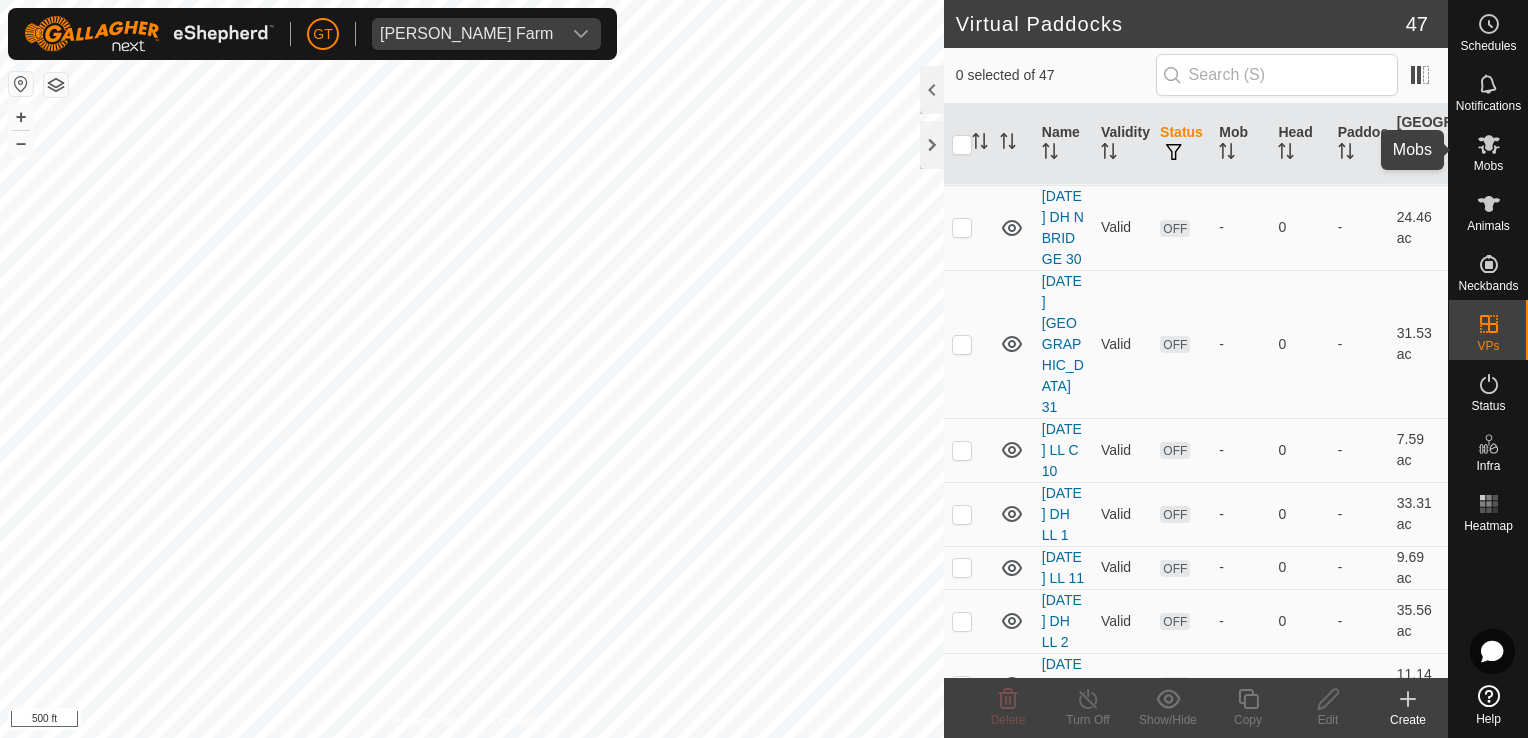 click 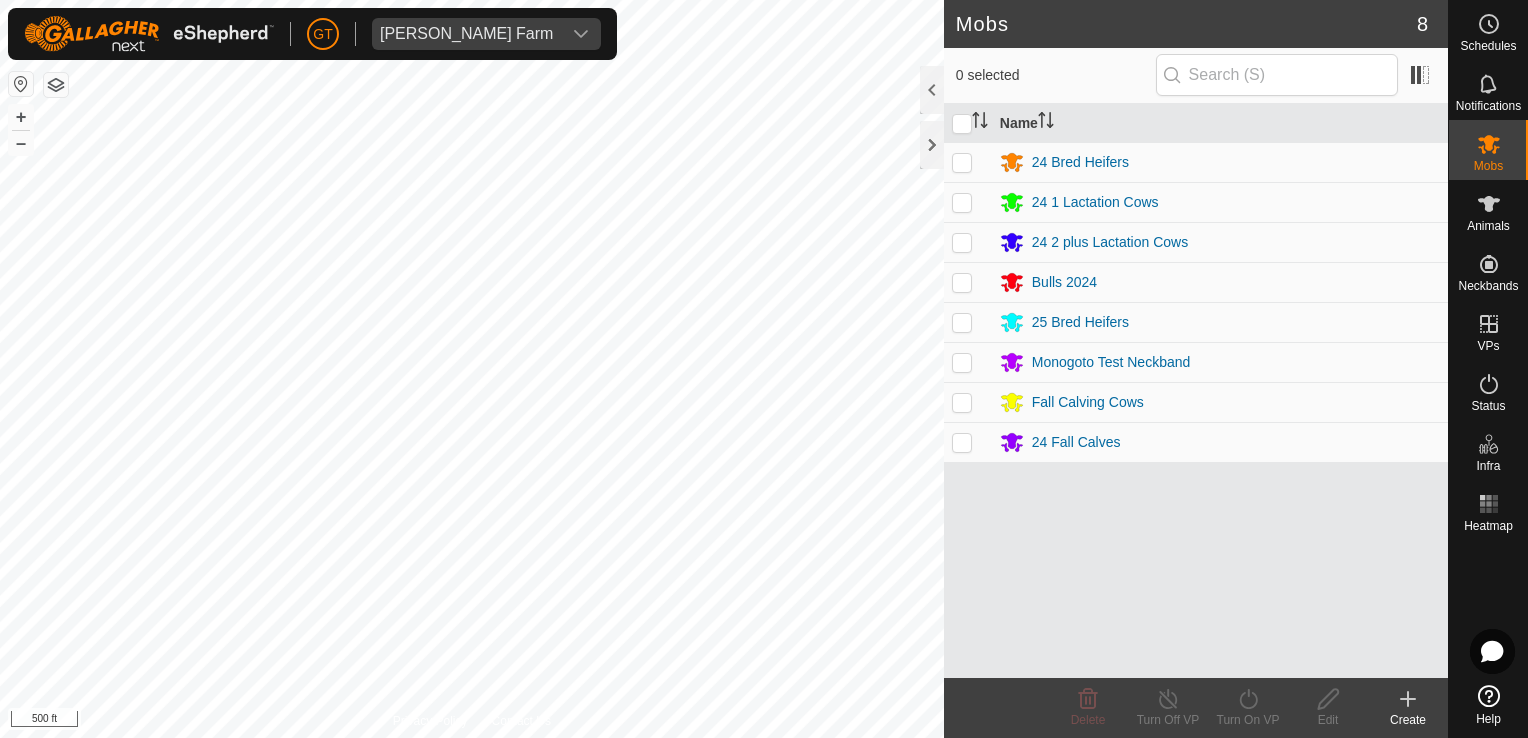 click at bounding box center (962, 402) 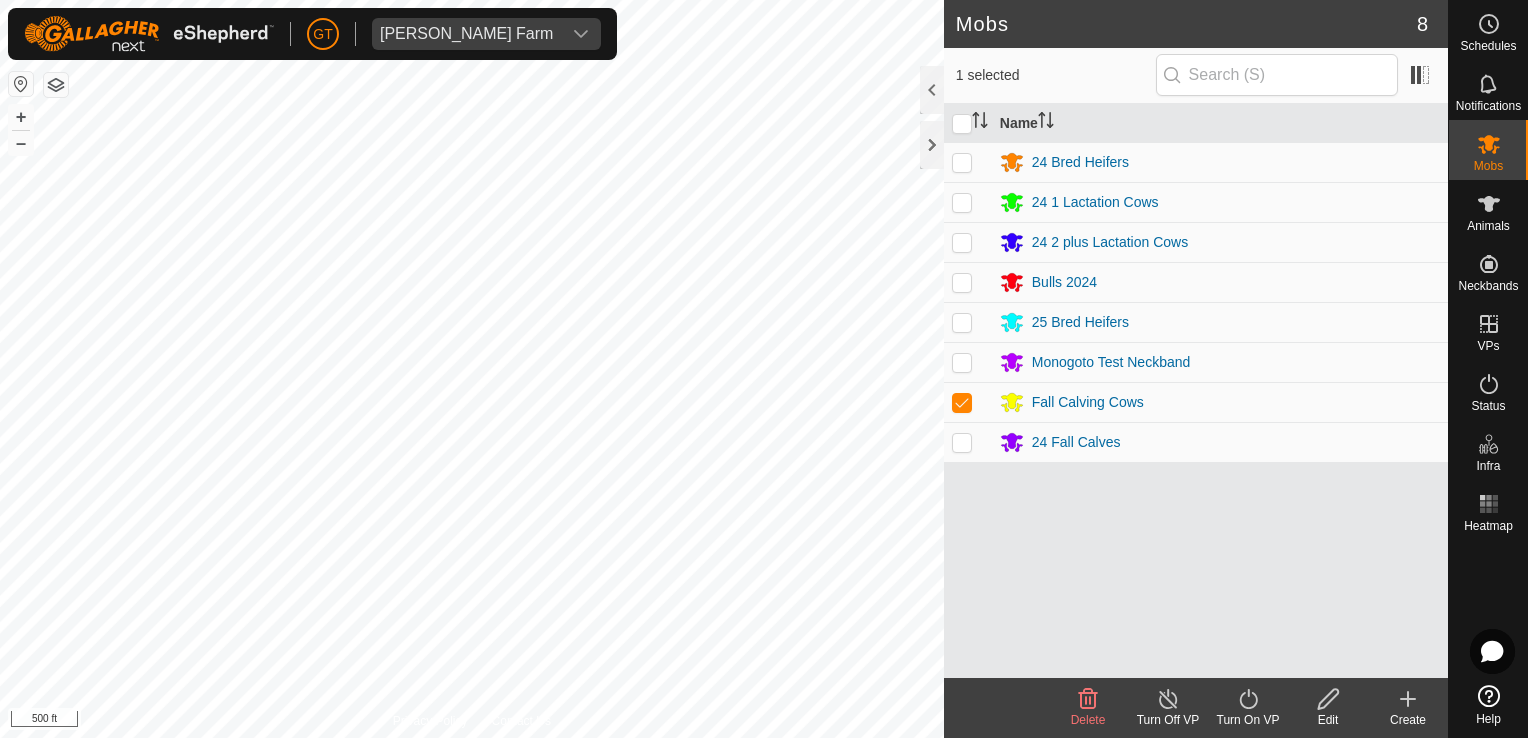 click at bounding box center [962, 442] 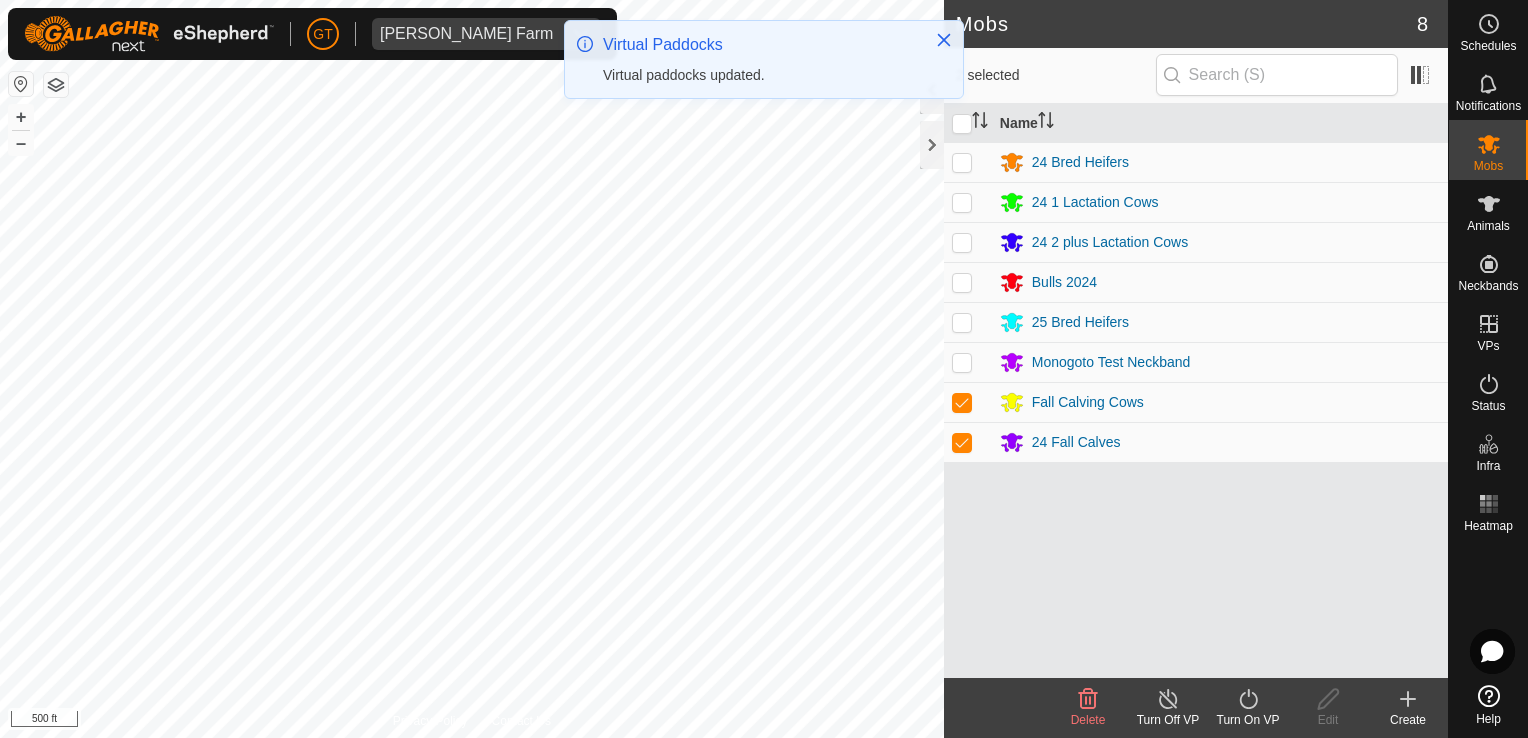click 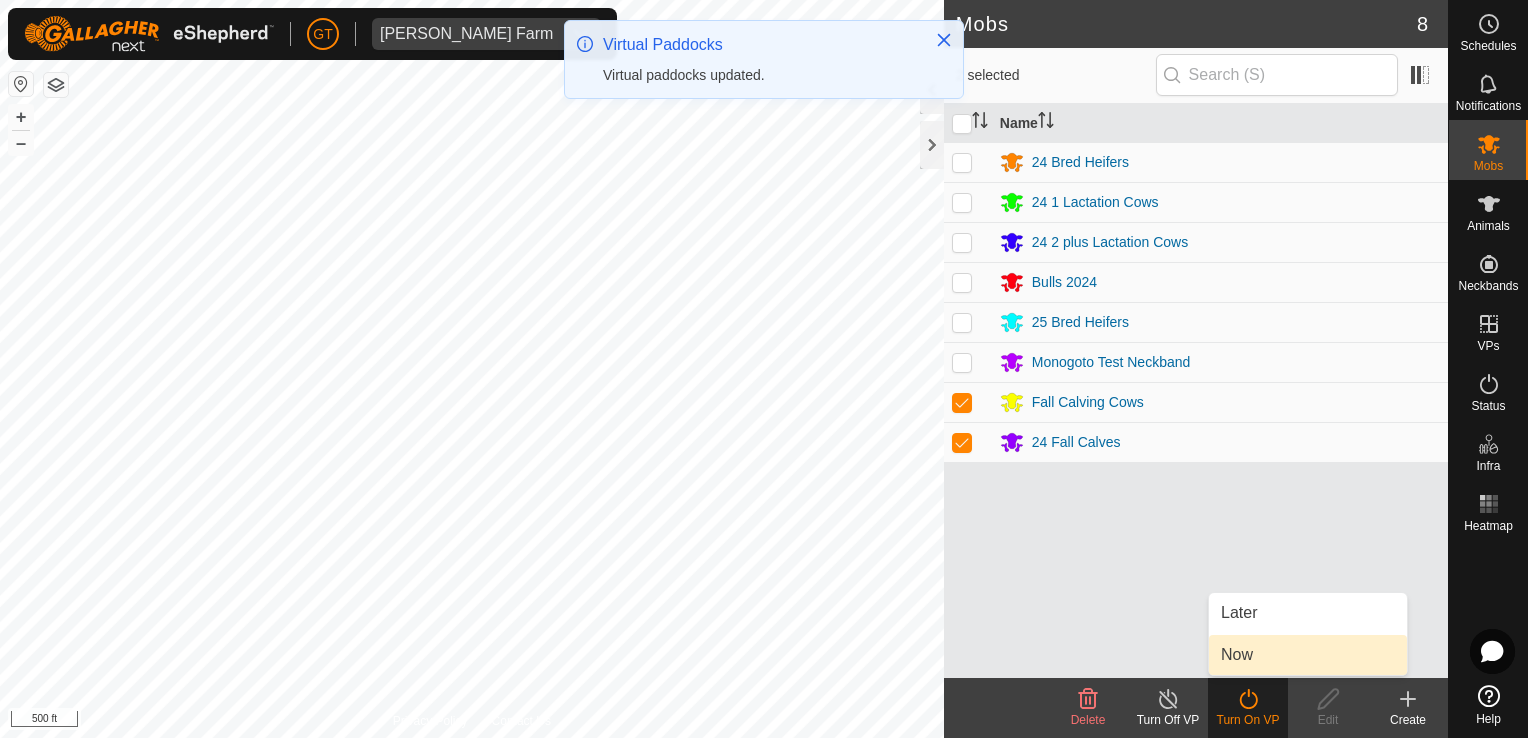 click on "Now" at bounding box center [1308, 655] 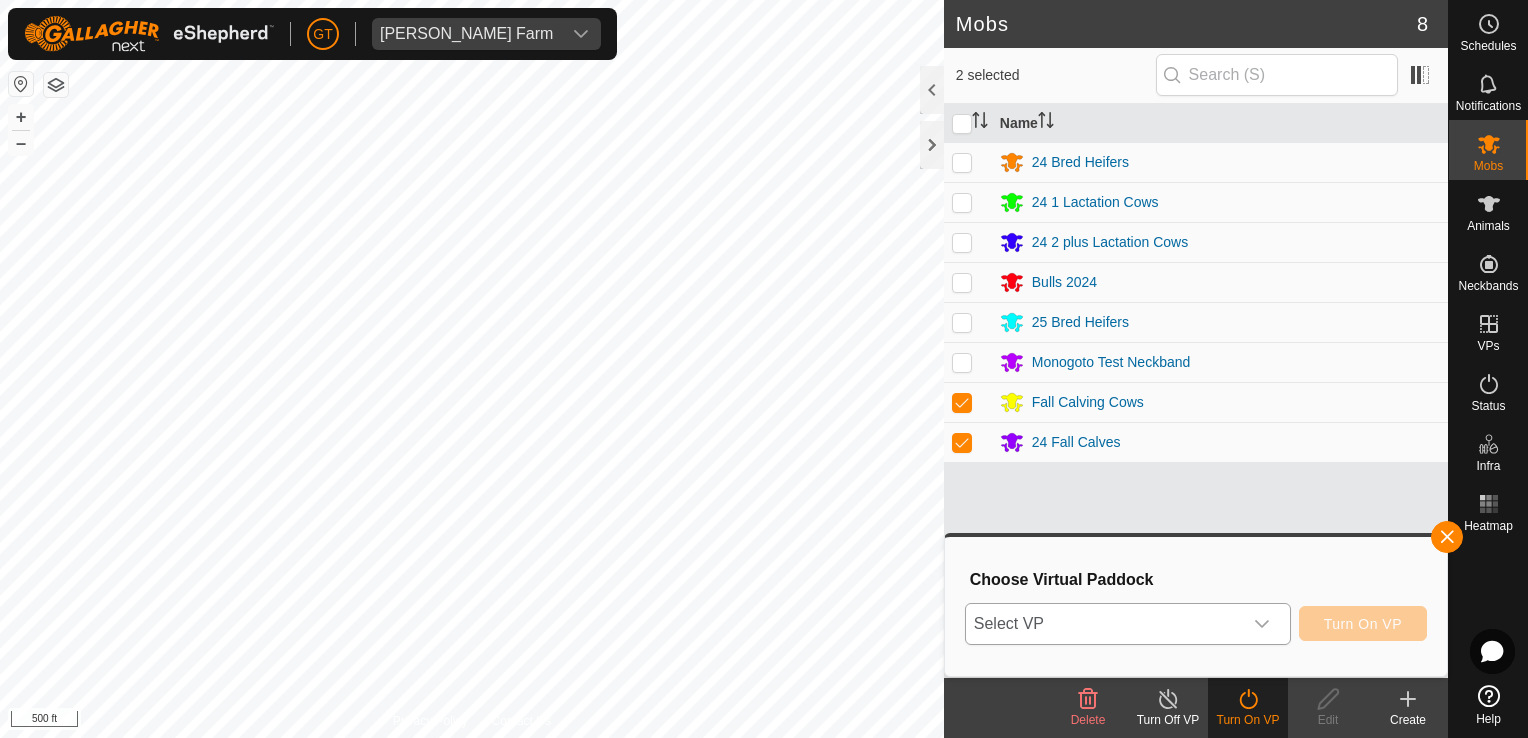 click 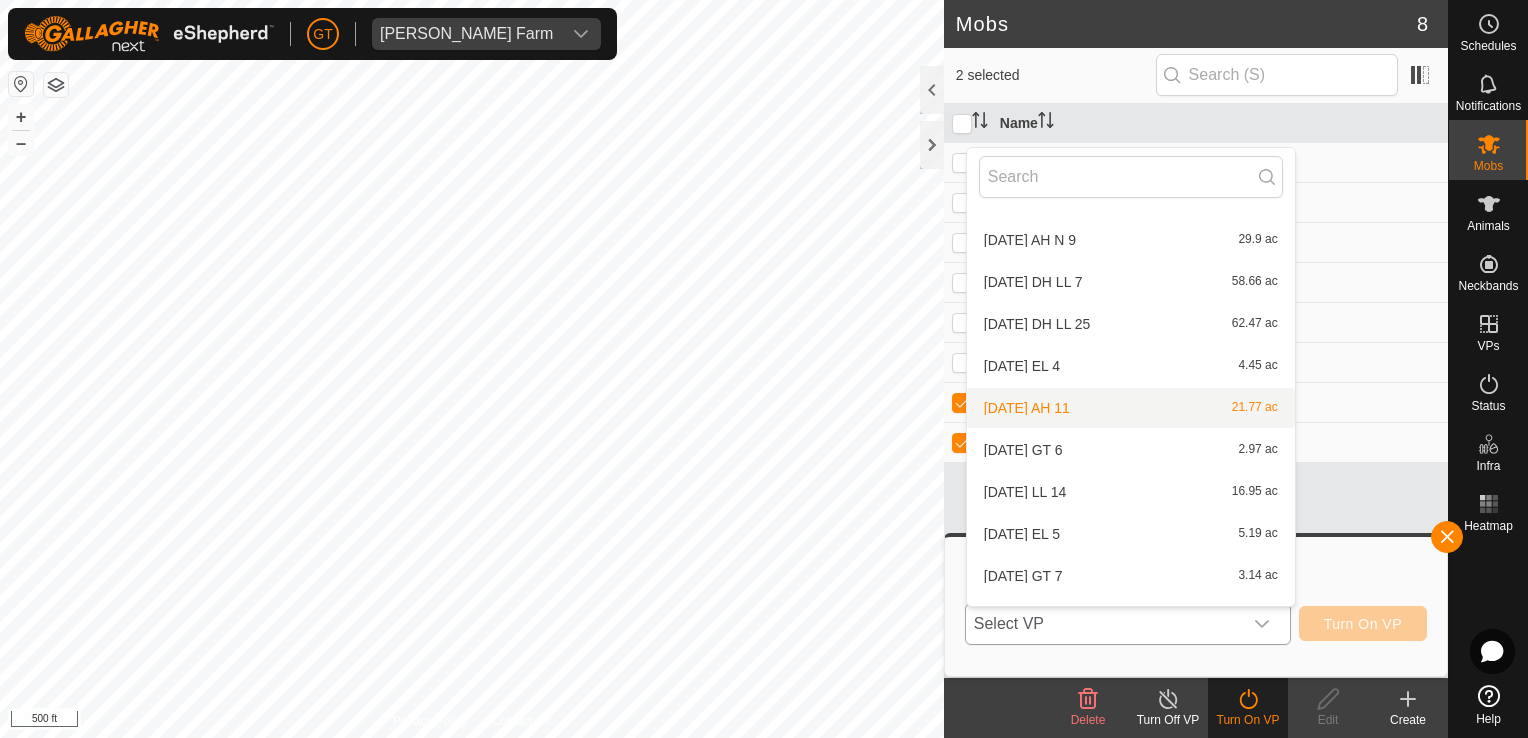 scroll, scrollTop: 1618, scrollLeft: 0, axis: vertical 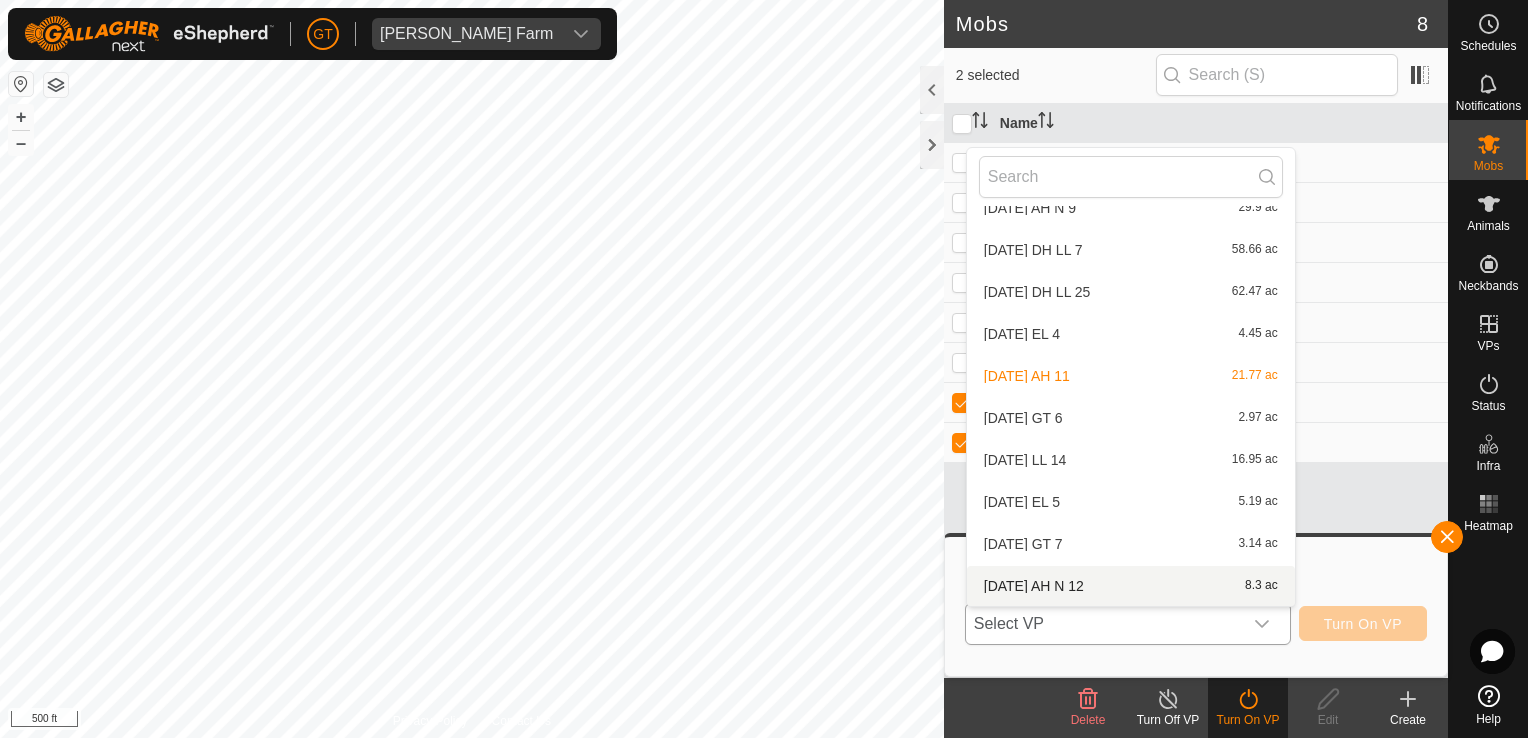 click on "[DATE]  AH N 12  8.3 ac" at bounding box center [1131, 586] 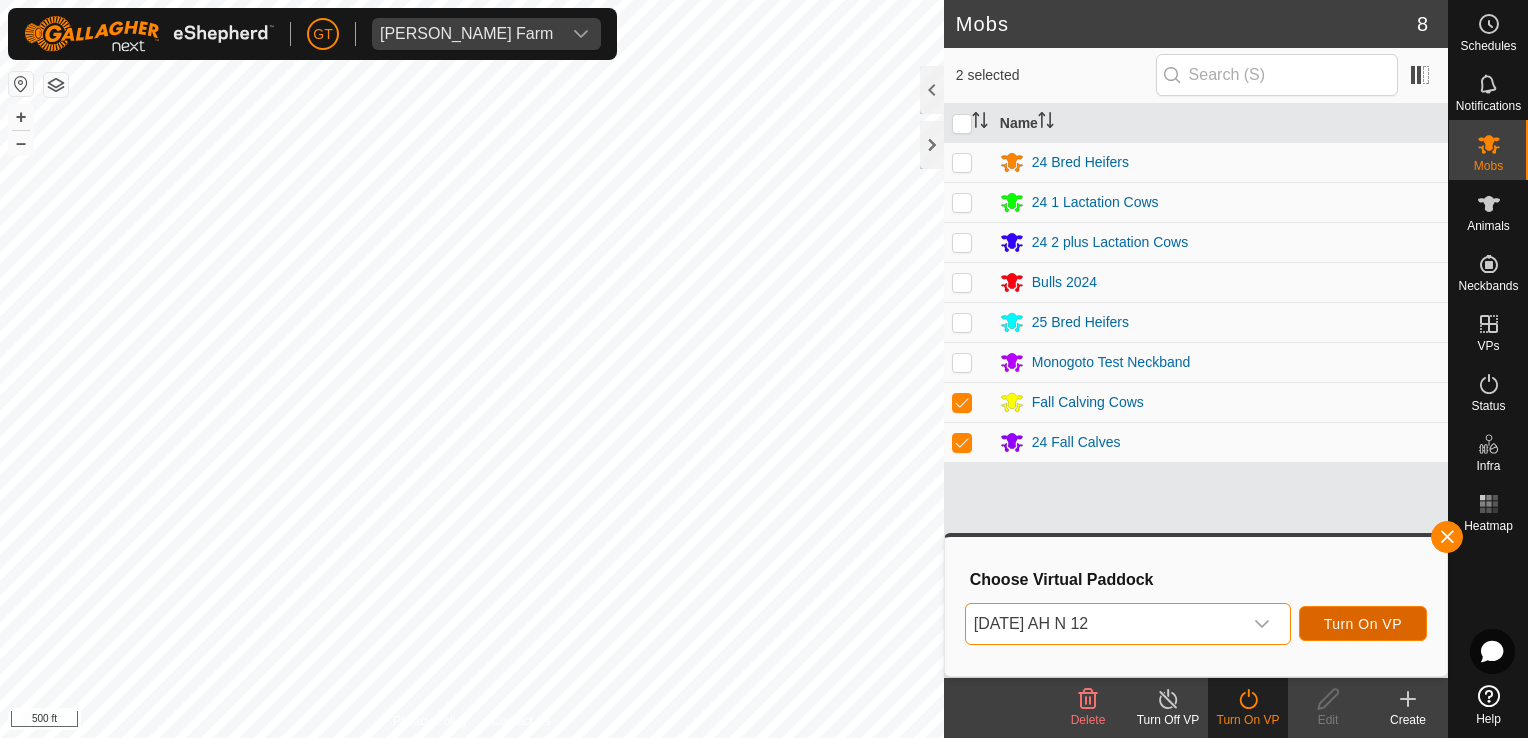 click on "Turn On VP" at bounding box center [1363, 624] 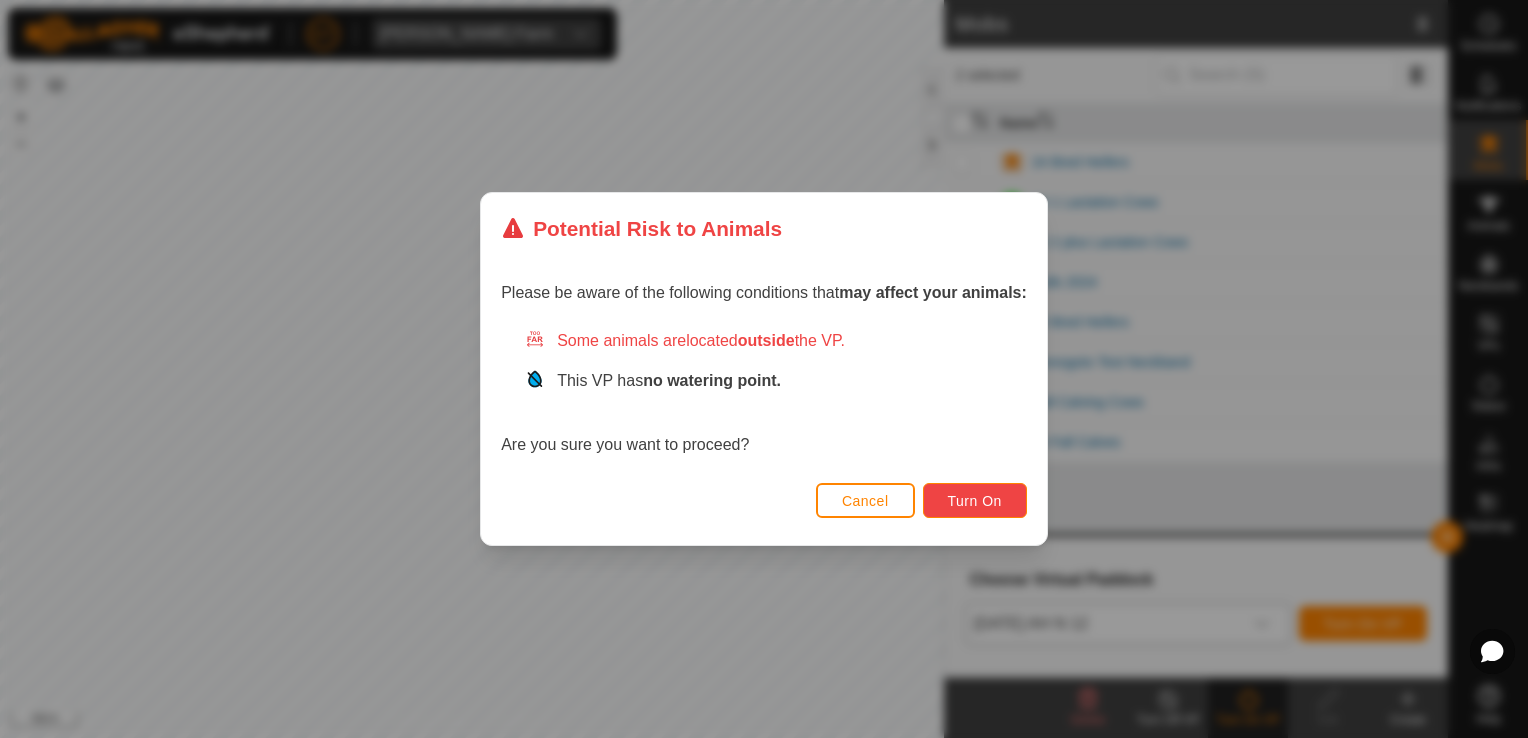 click on "Turn On" at bounding box center [975, 500] 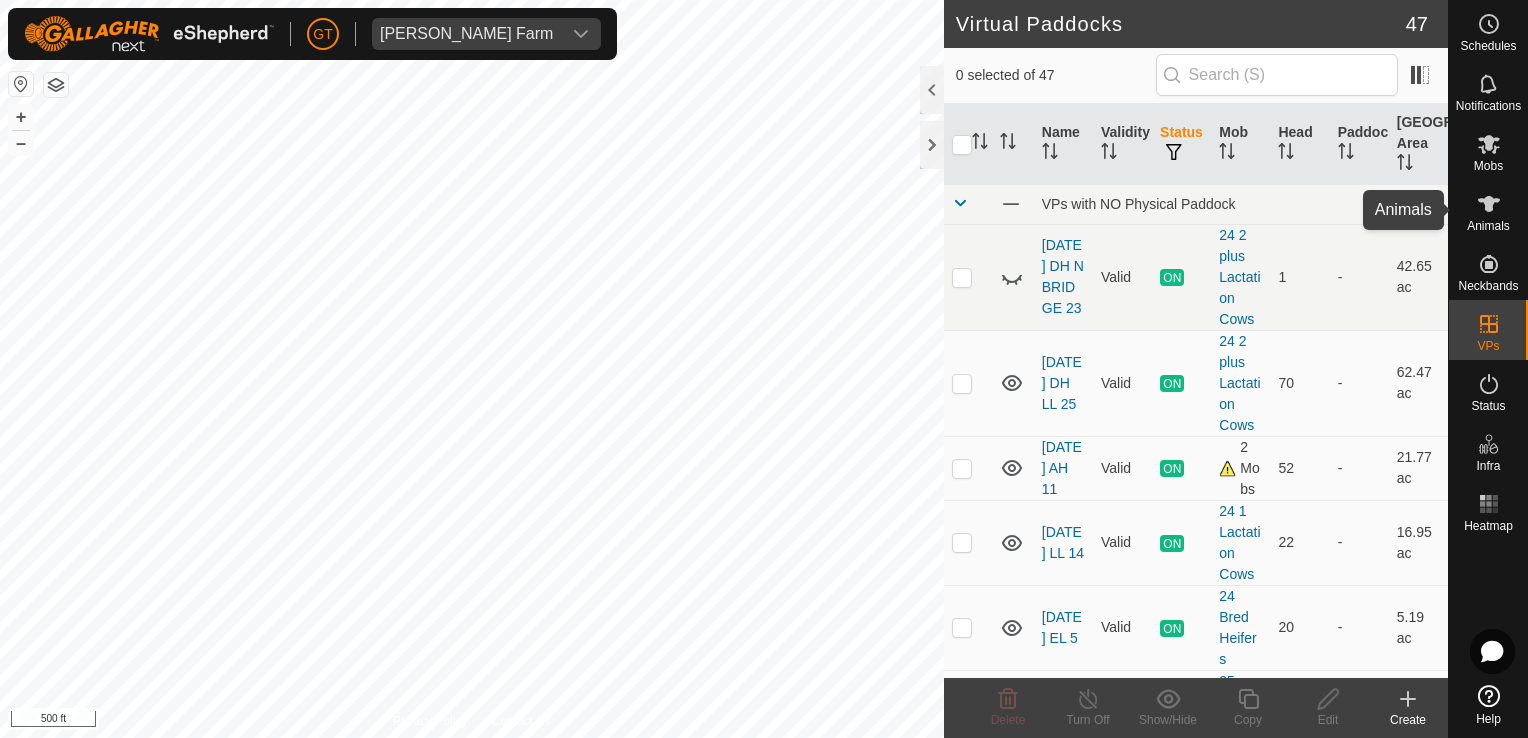 click 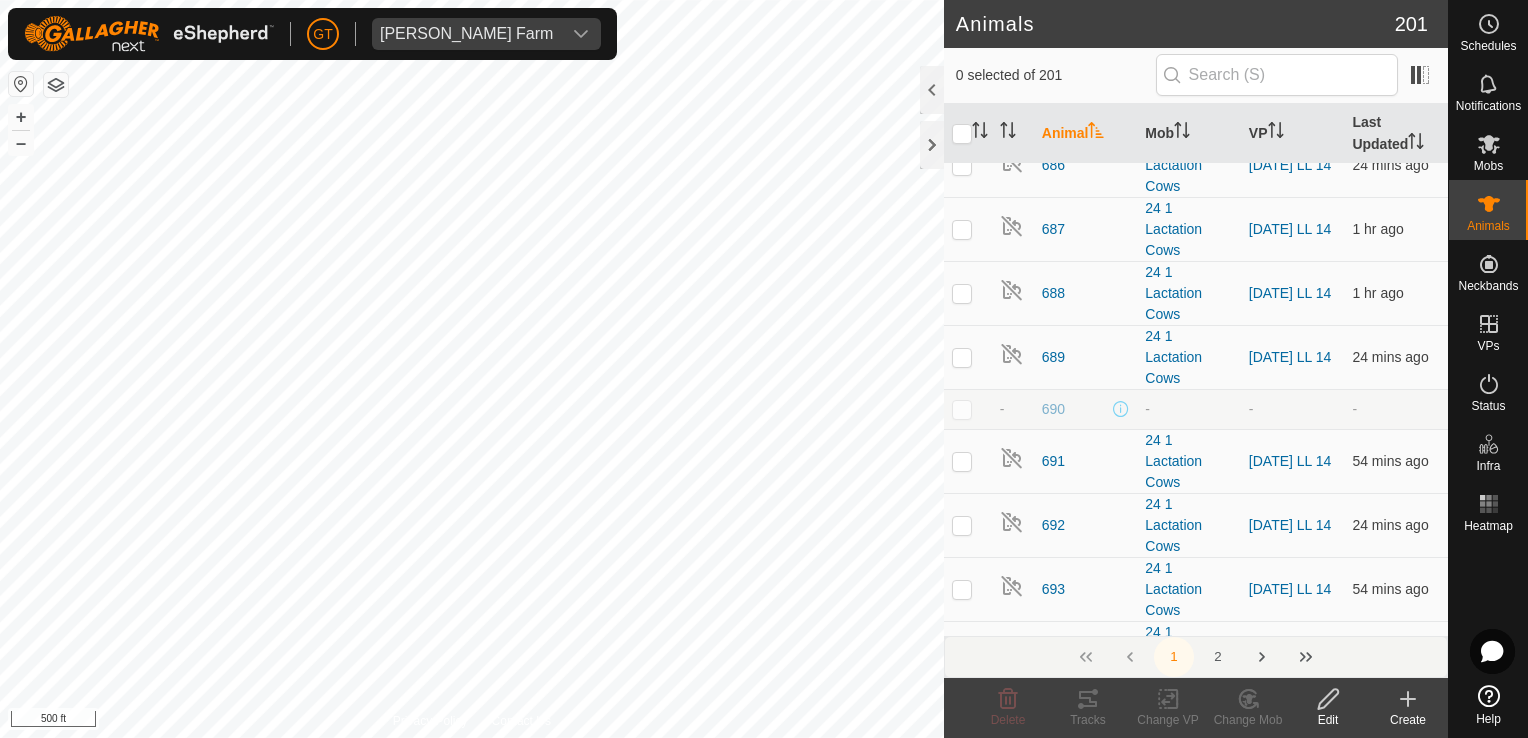 scroll, scrollTop: 10000, scrollLeft: 0, axis: vertical 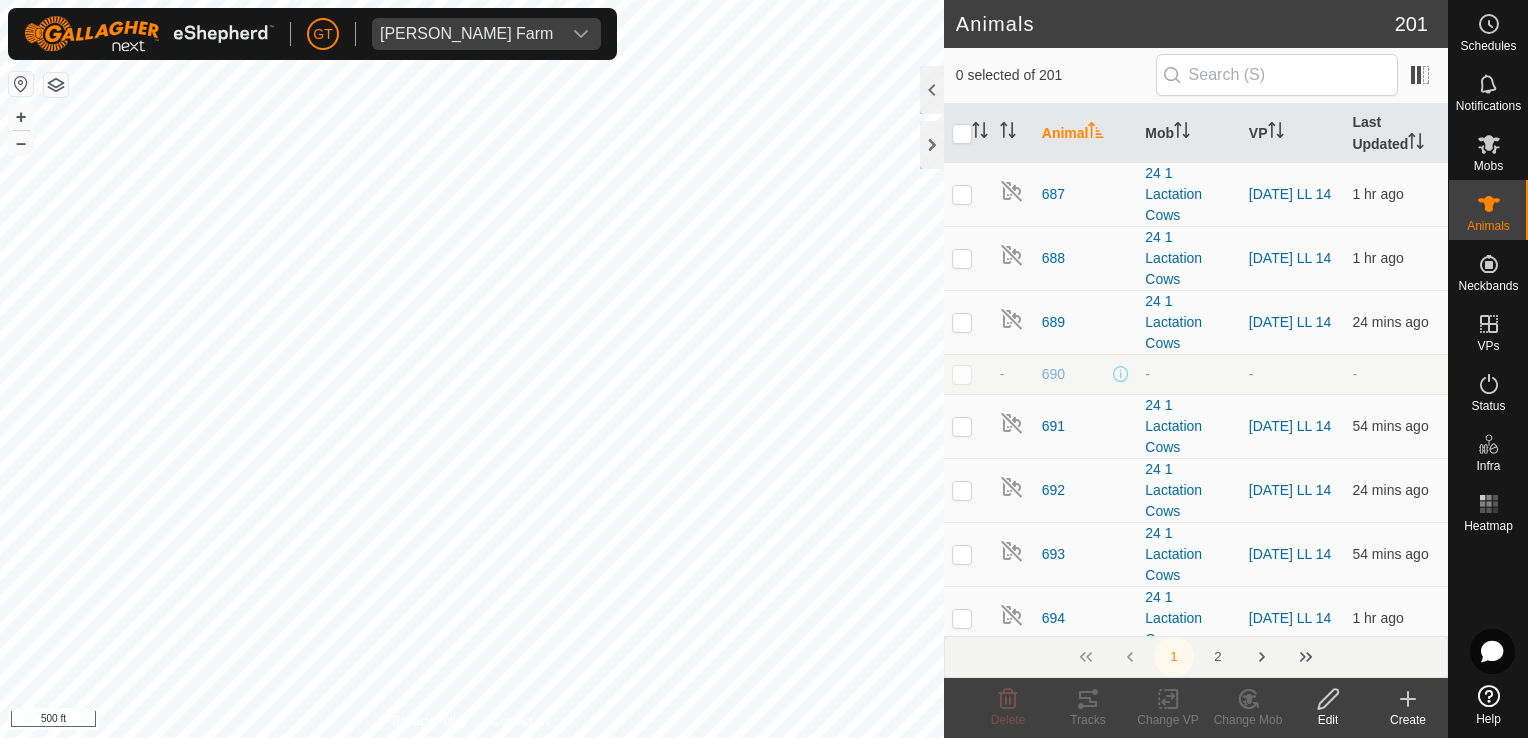 click at bounding box center [962, -616] 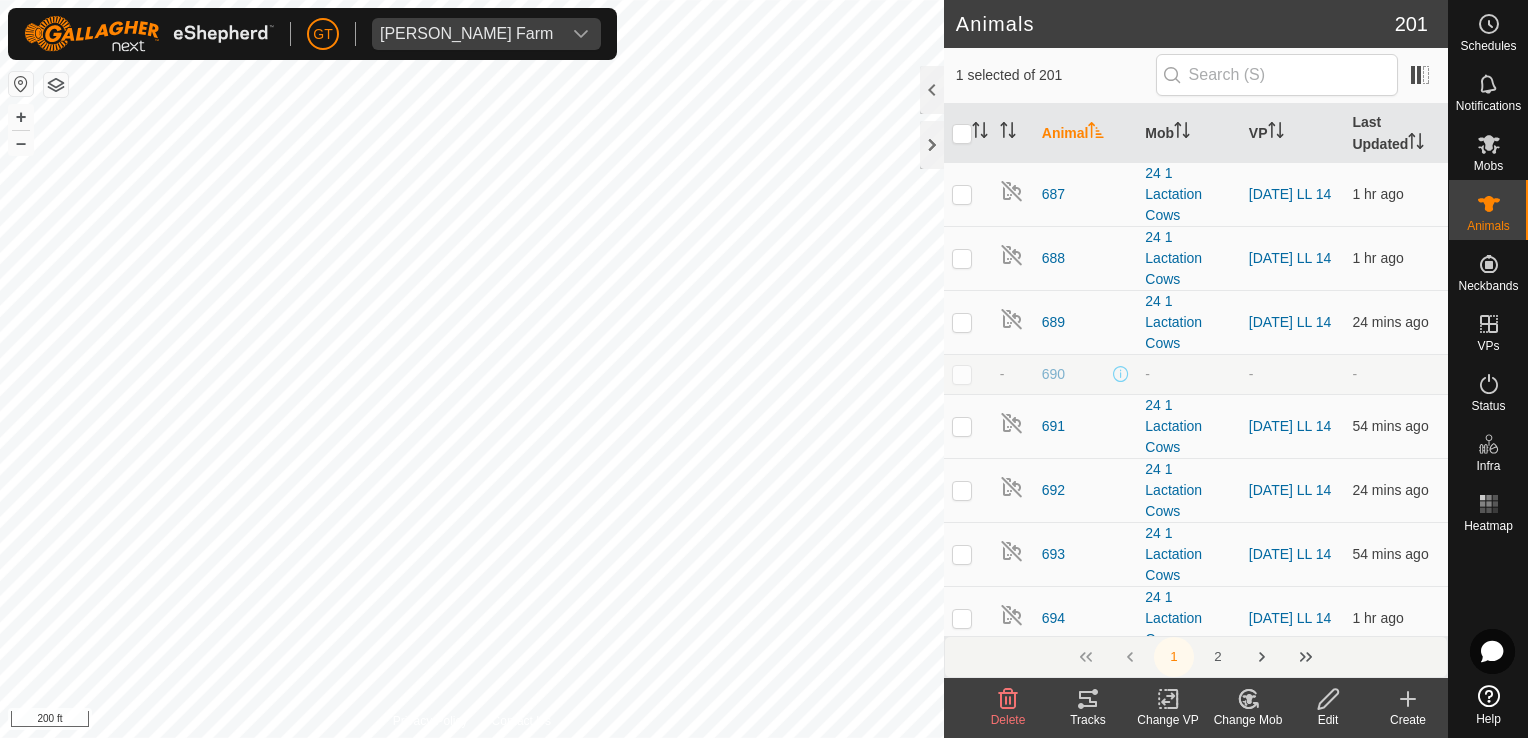 click at bounding box center (962, -616) 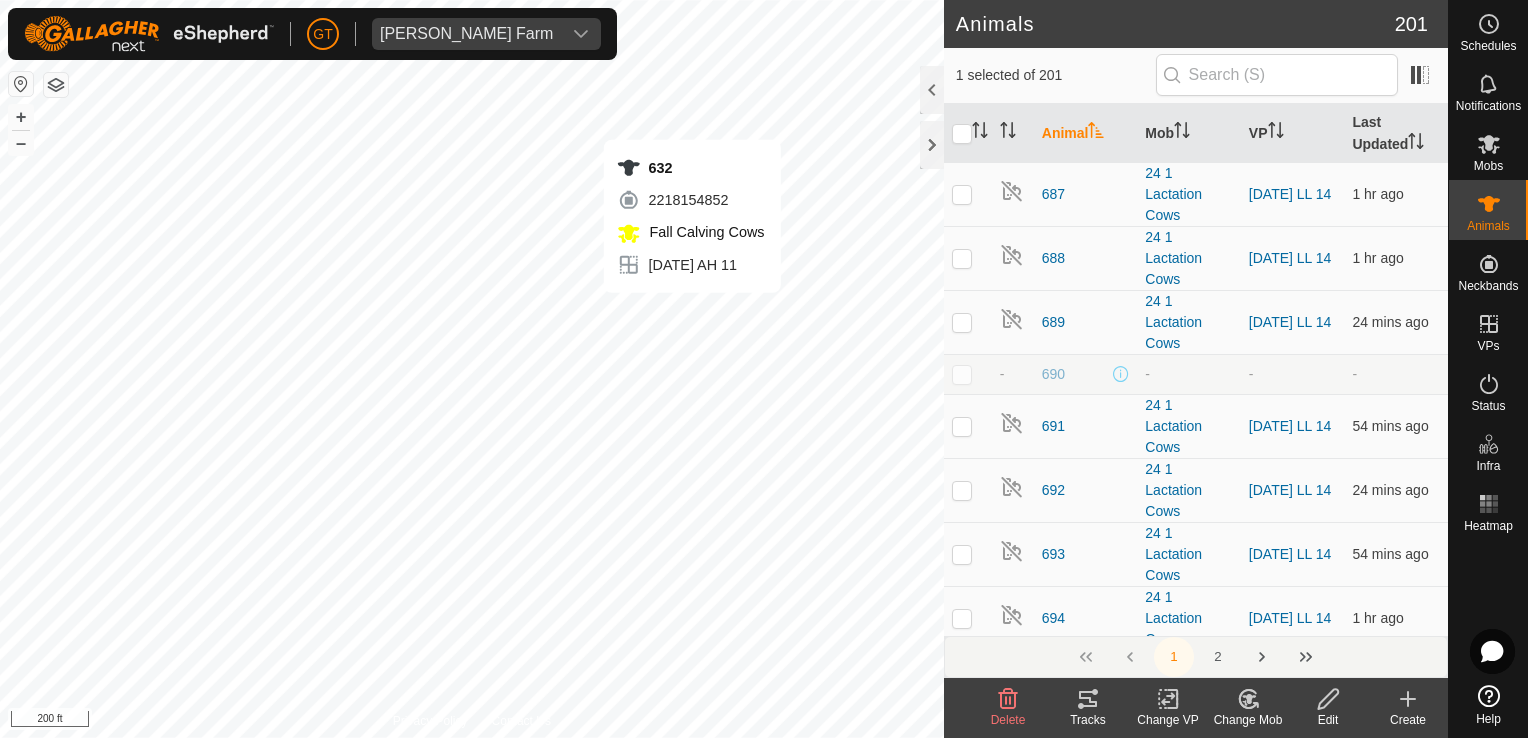 checkbox on "false" 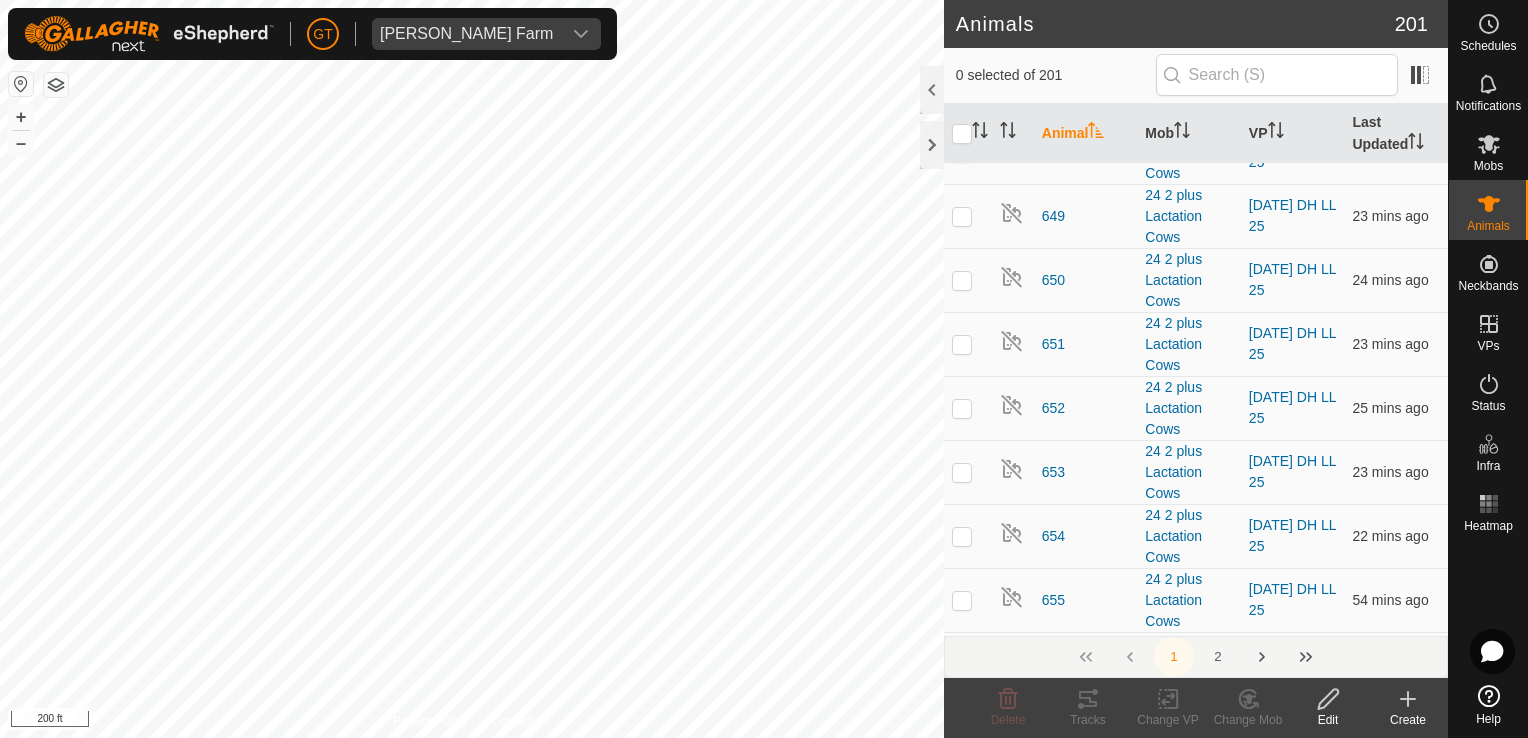 scroll, scrollTop: 7300, scrollLeft: 0, axis: vertical 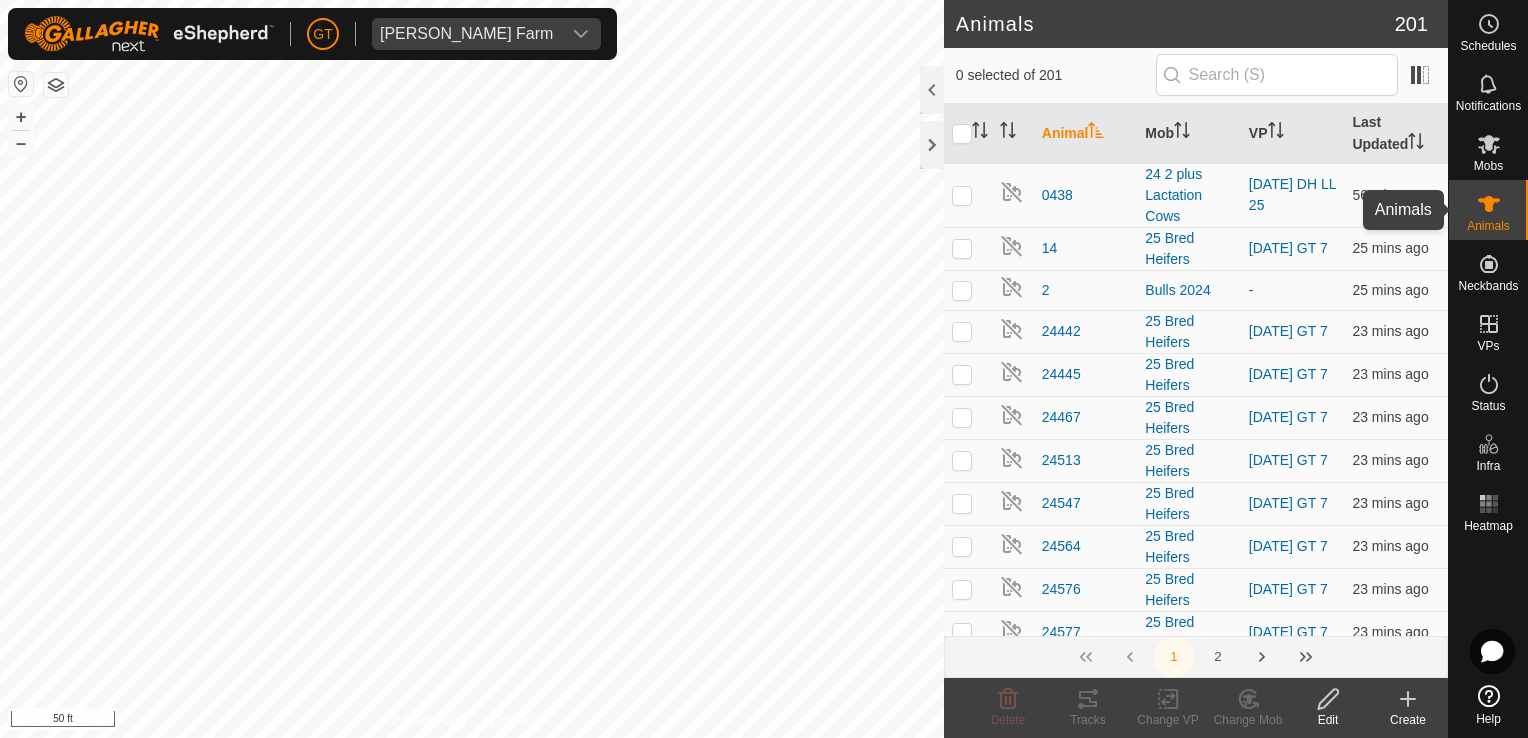 click 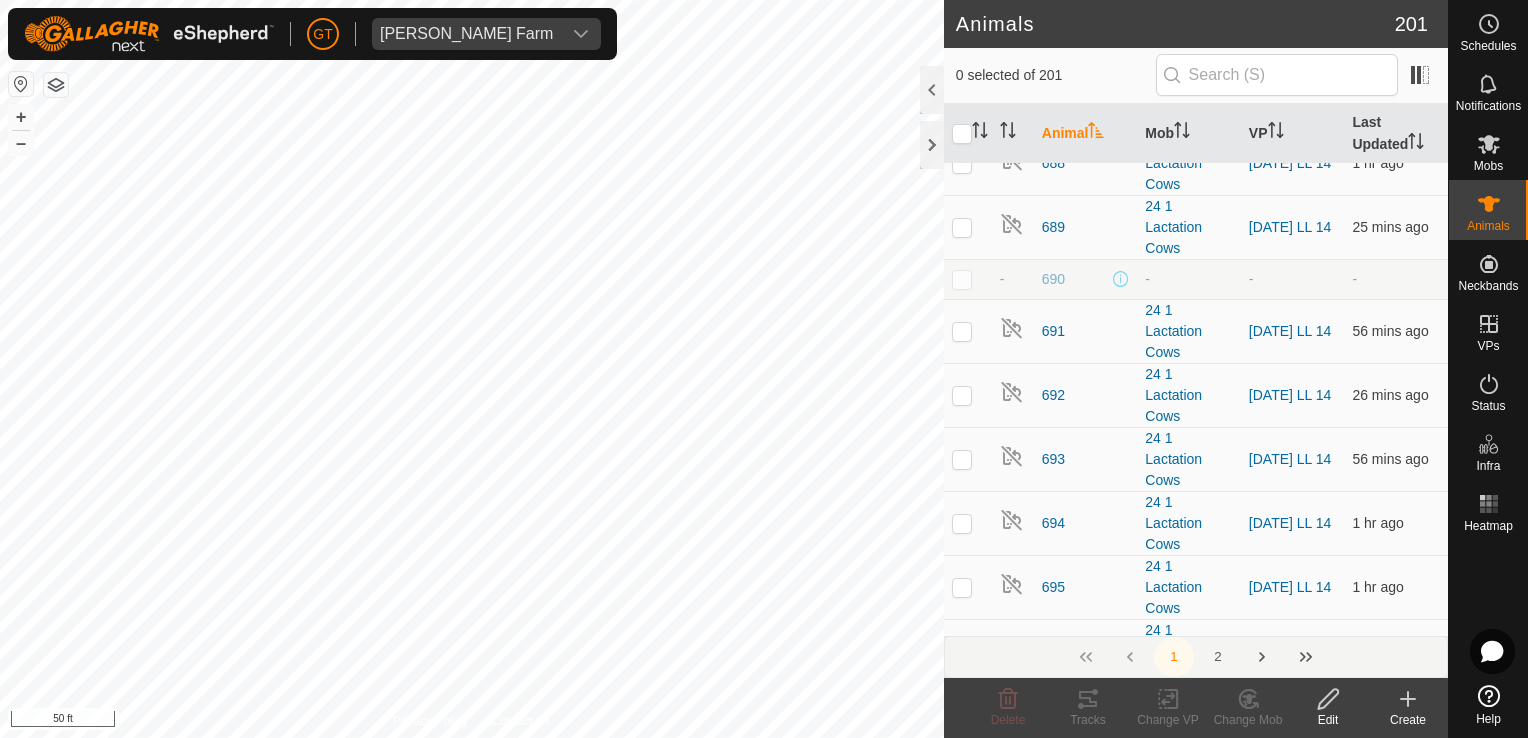 scroll, scrollTop: 10100, scrollLeft: 0, axis: vertical 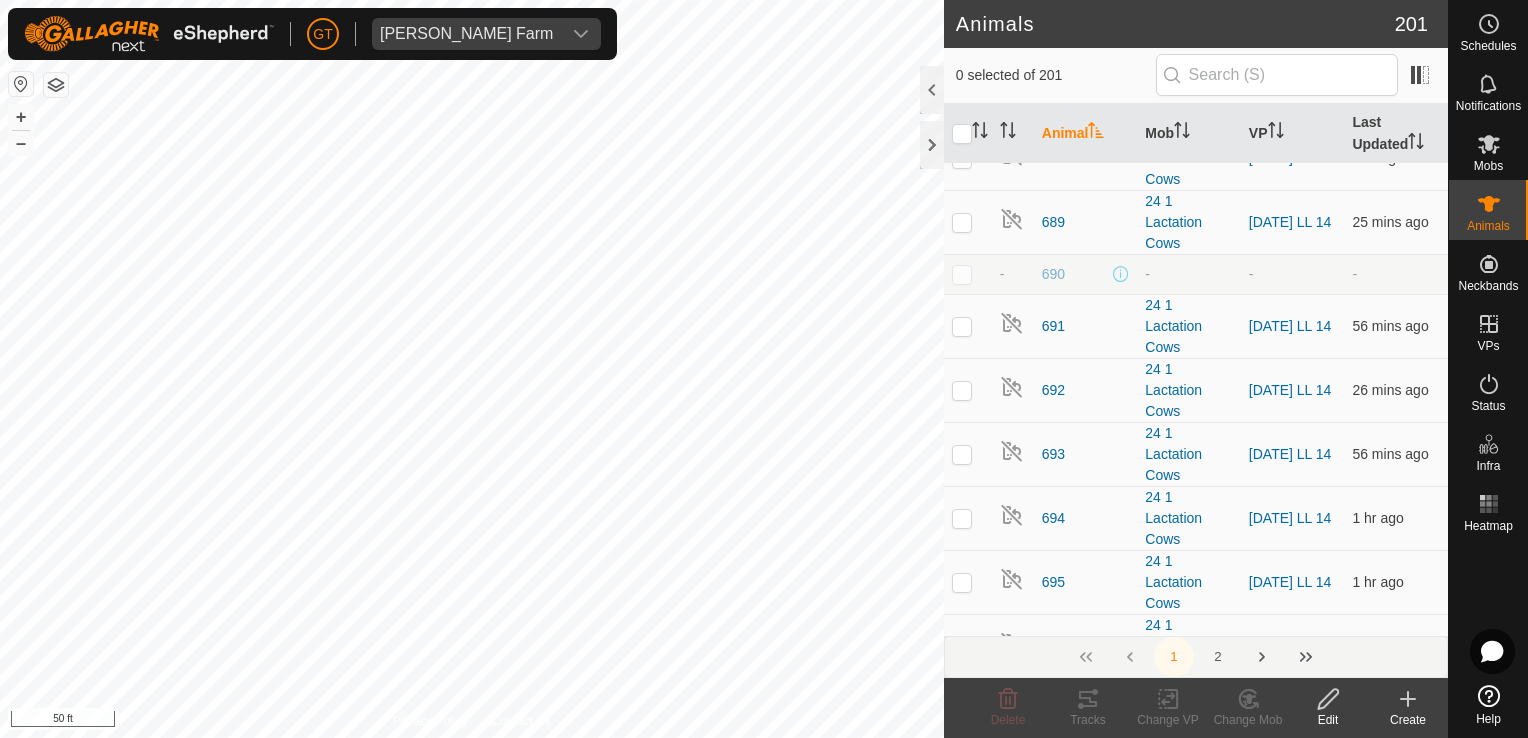 click at bounding box center (962, -716) 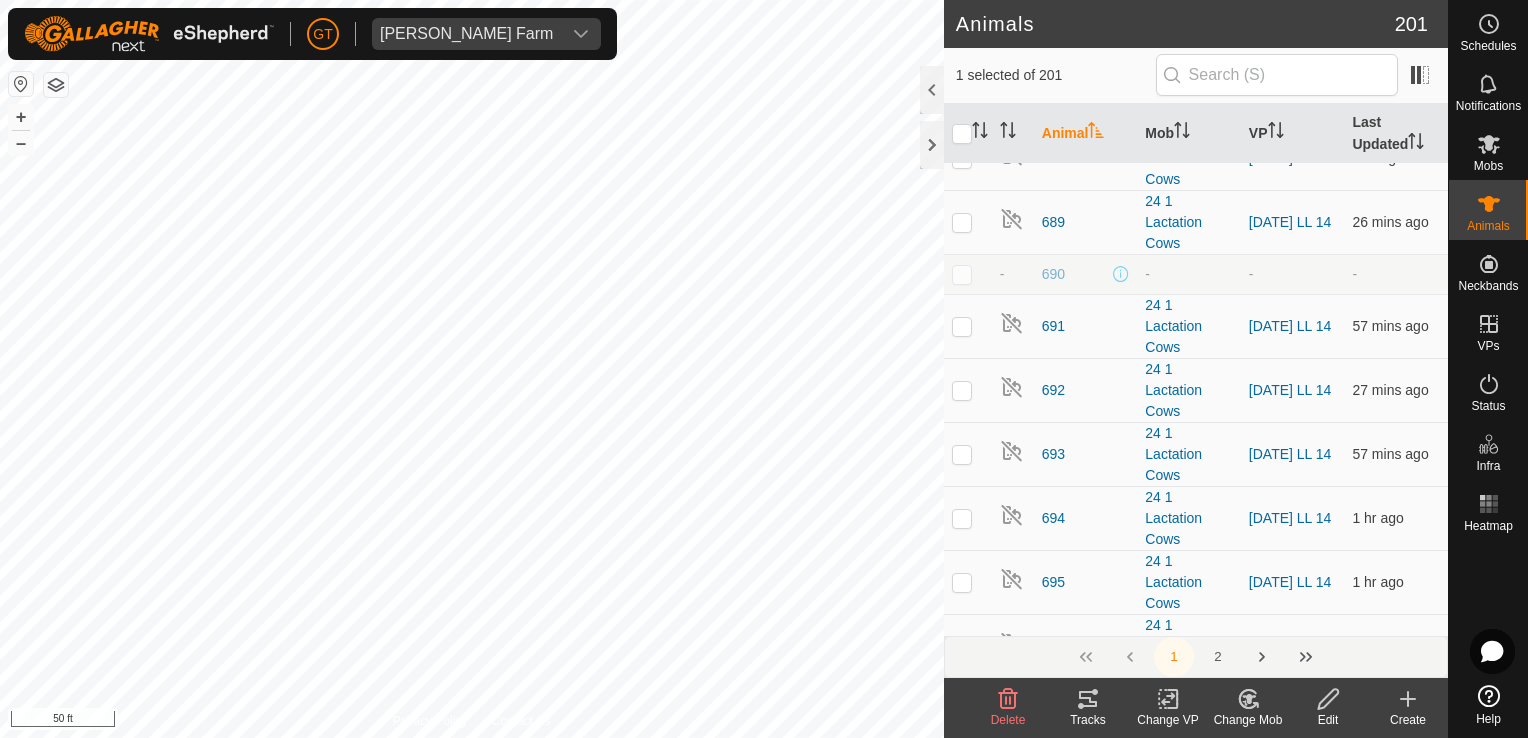 click 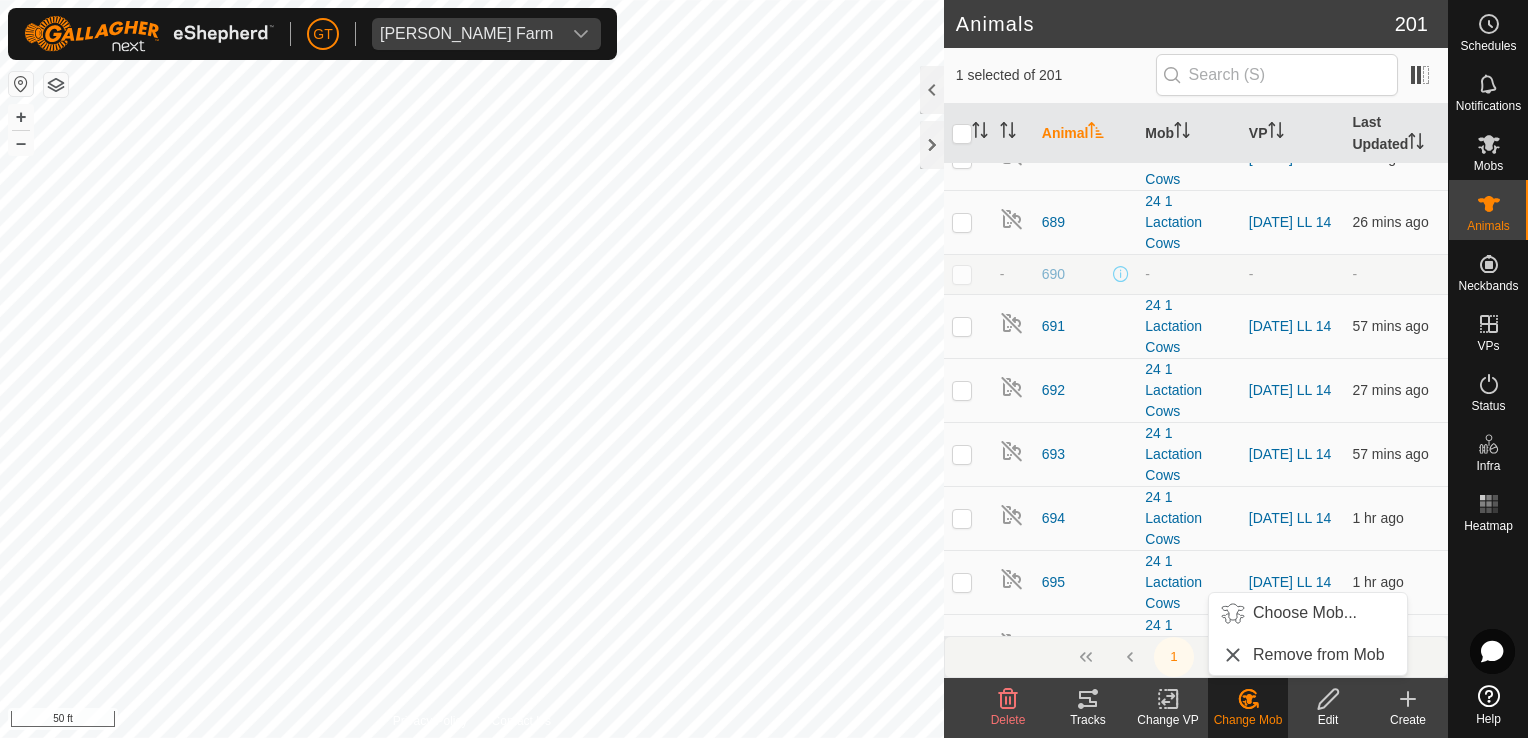 click 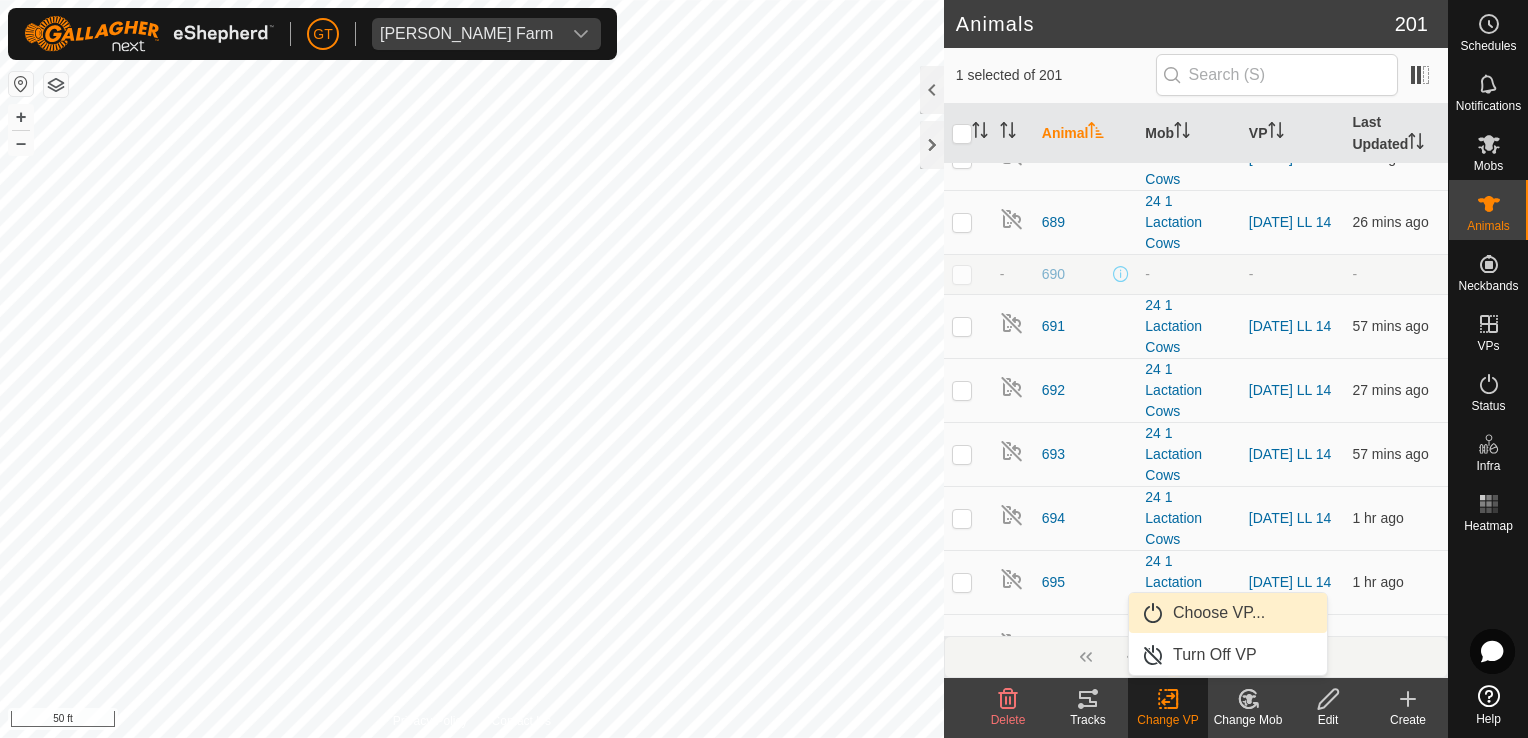 click on "Choose VP..." at bounding box center (1228, 613) 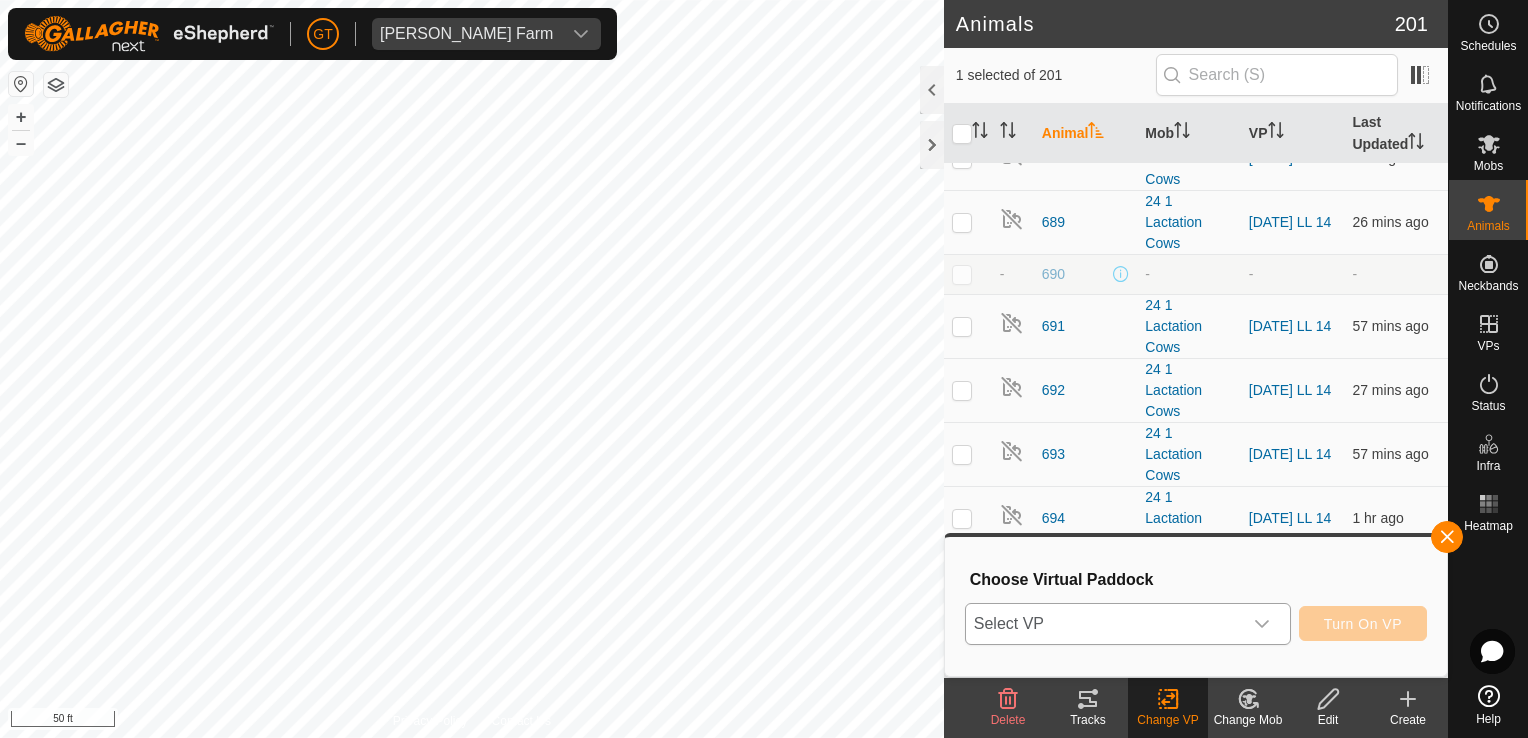 click 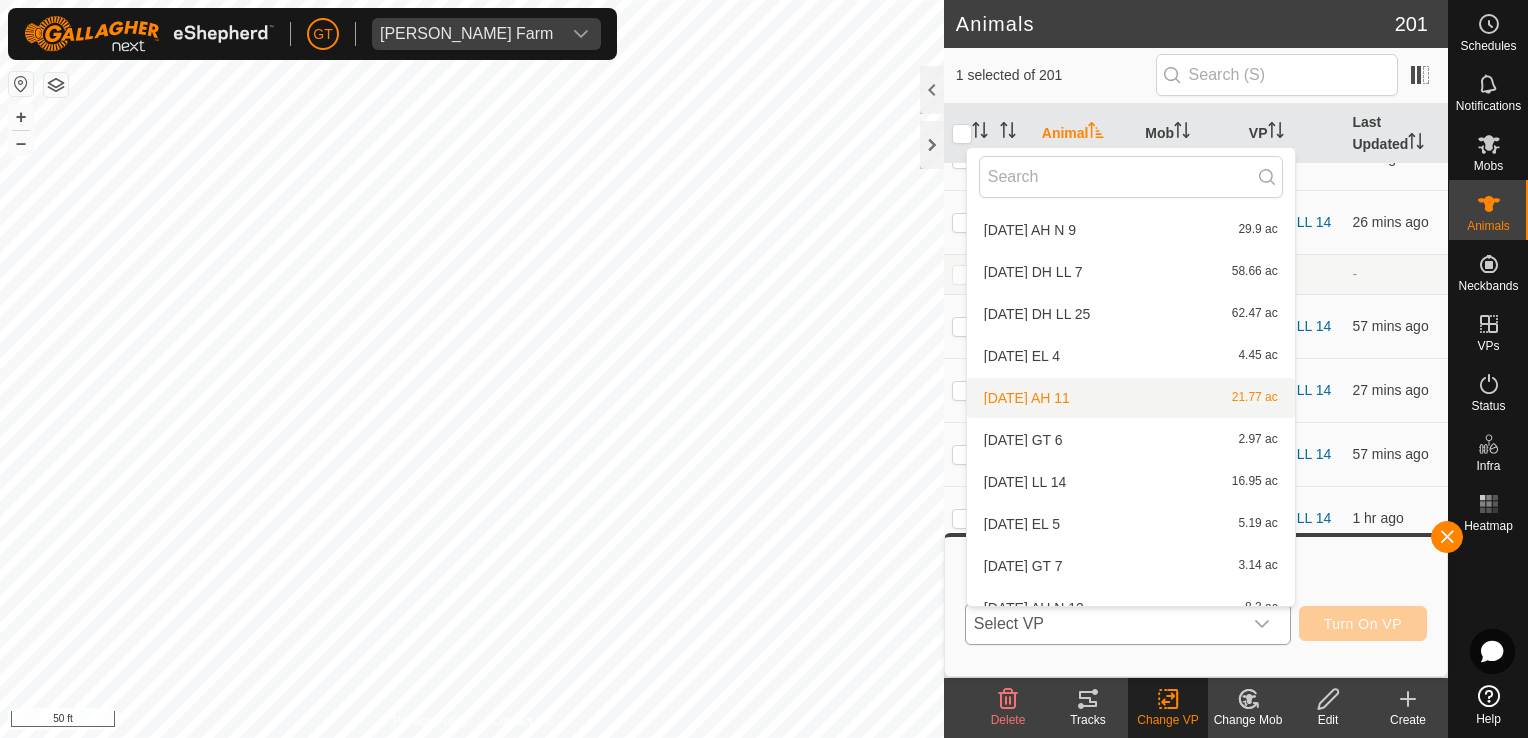 scroll, scrollTop: 1618, scrollLeft: 0, axis: vertical 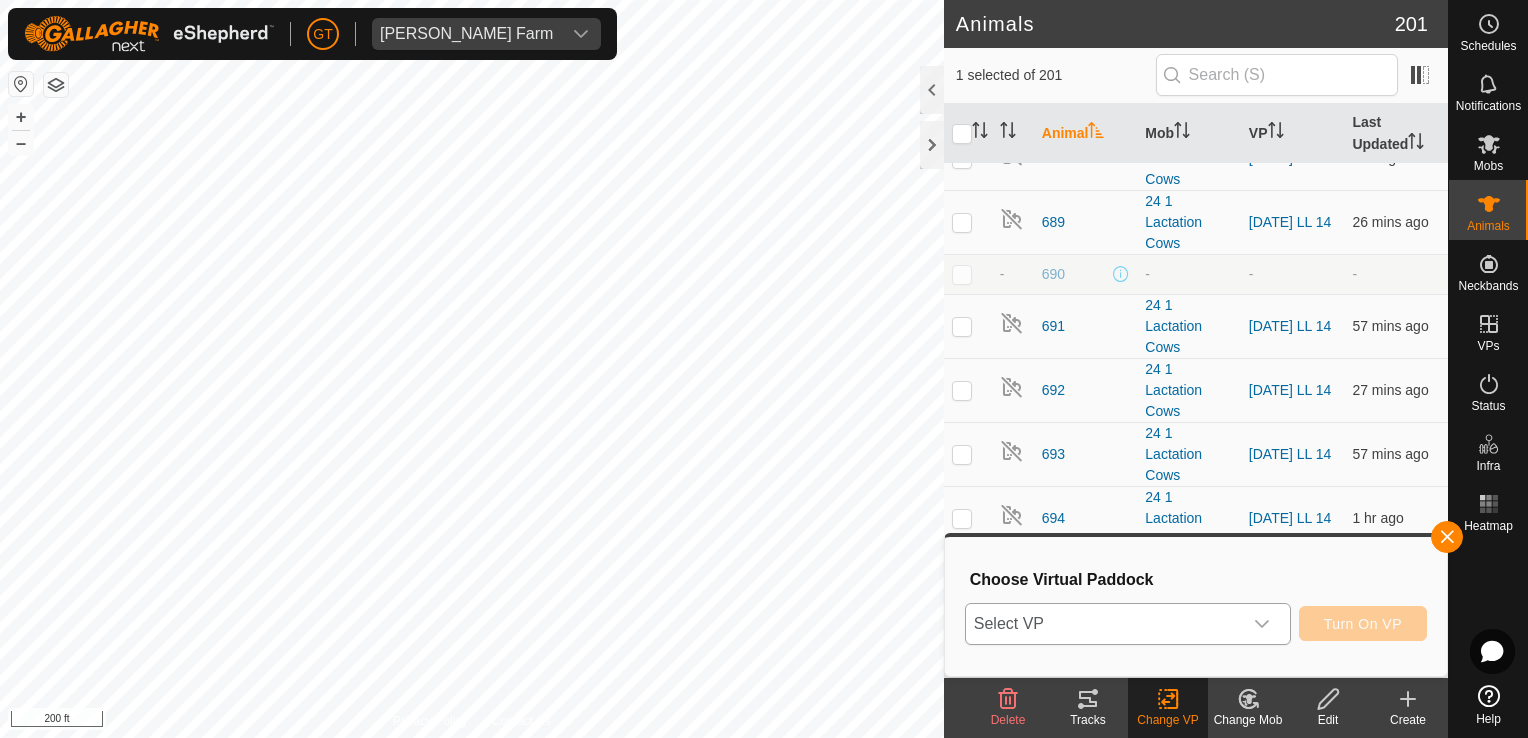 checkbox on "false" 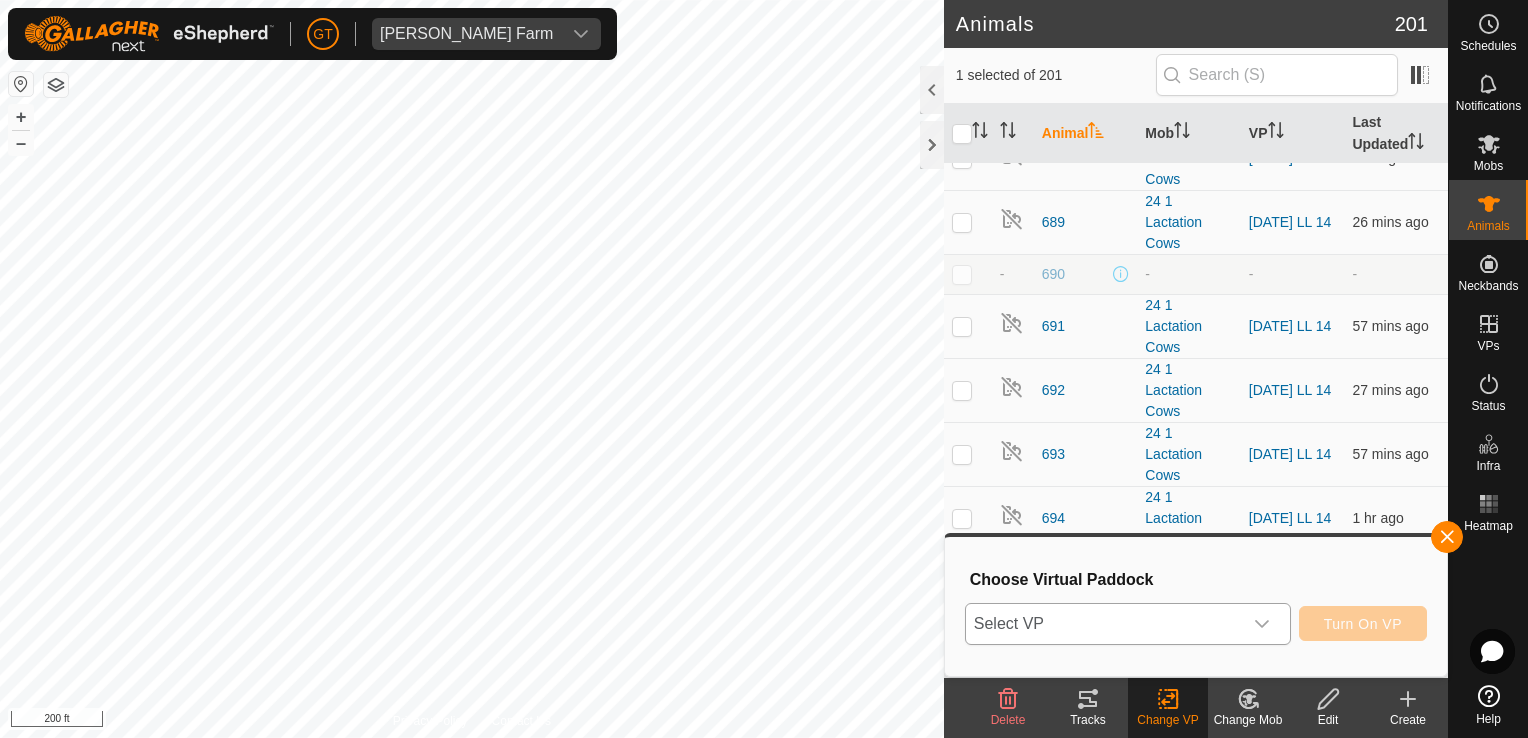 checkbox on "true" 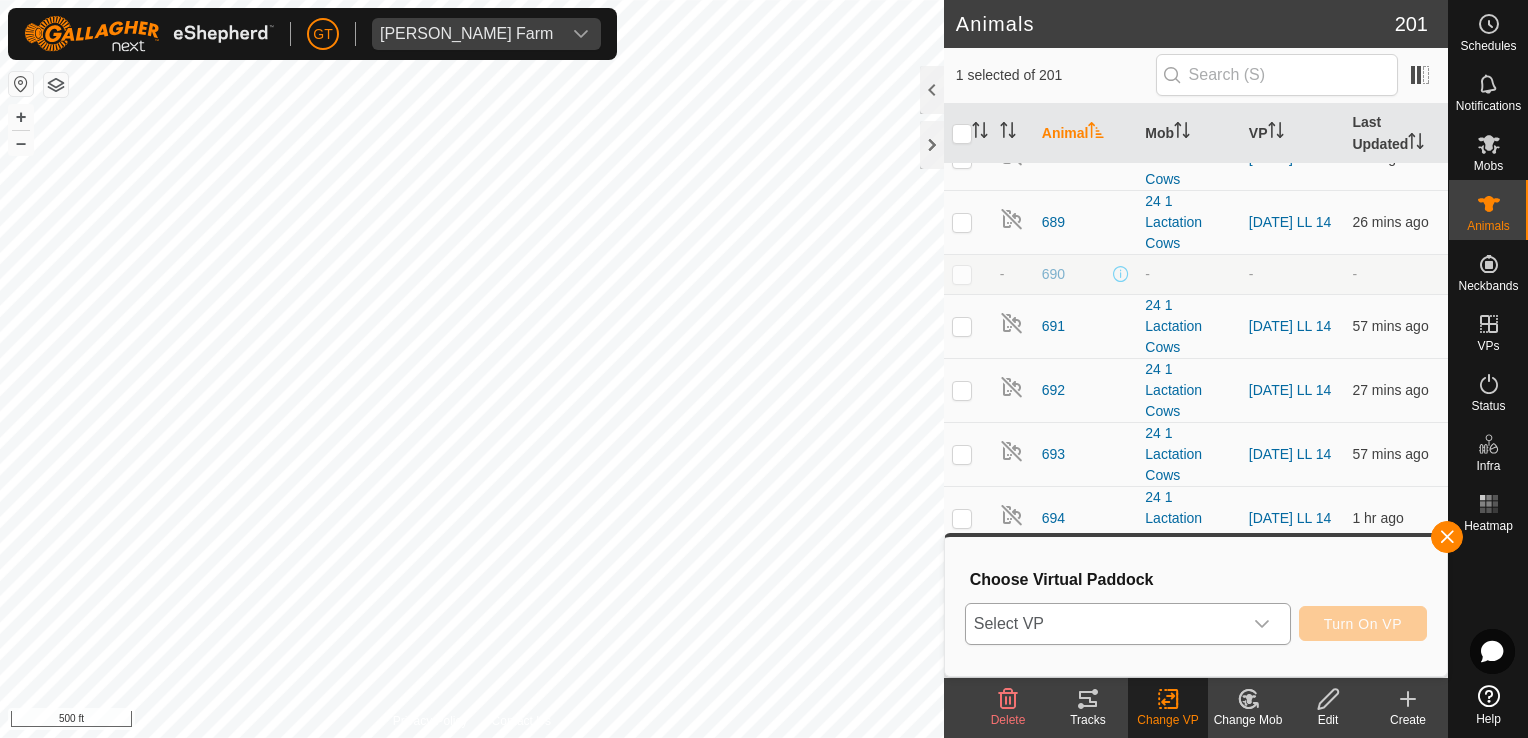 click 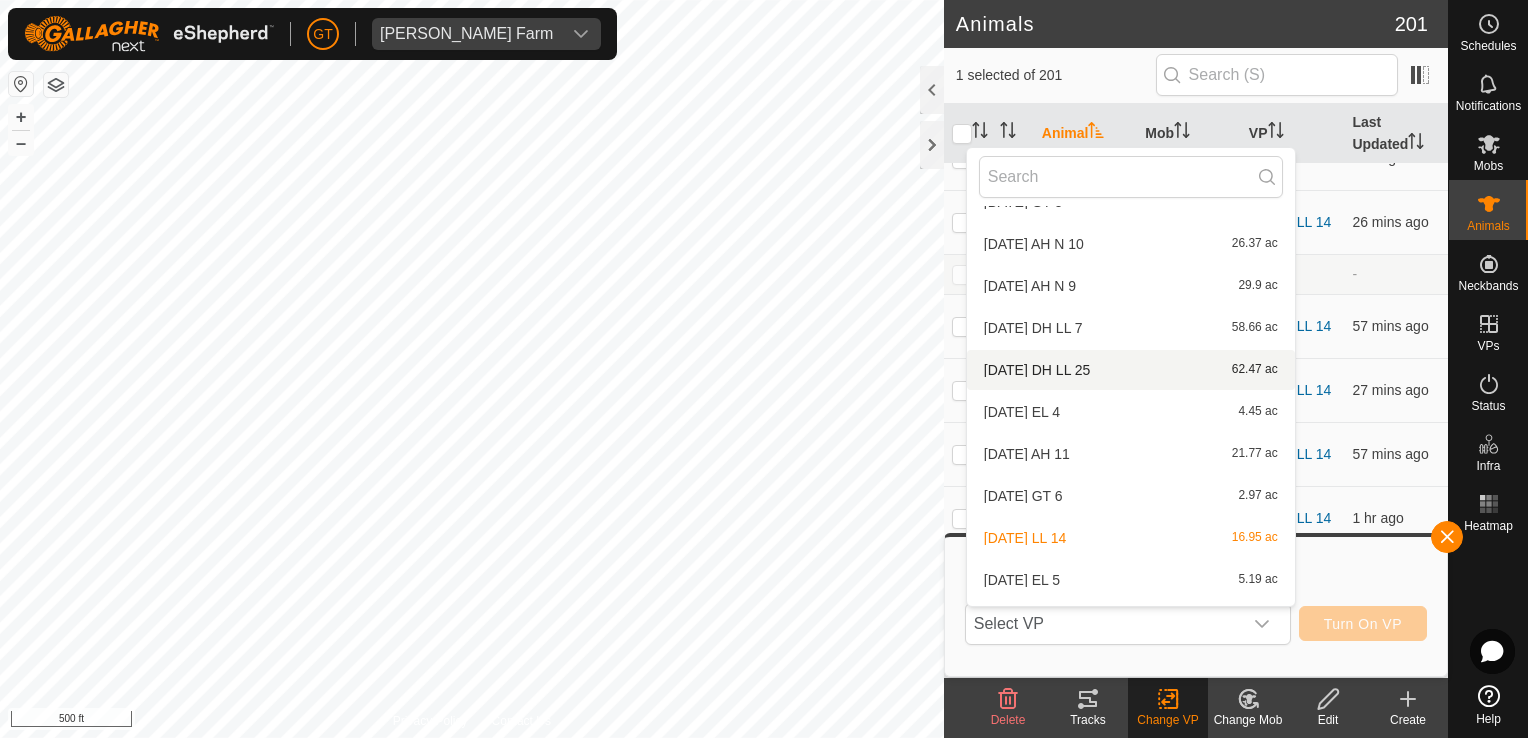 scroll, scrollTop: 1618, scrollLeft: 0, axis: vertical 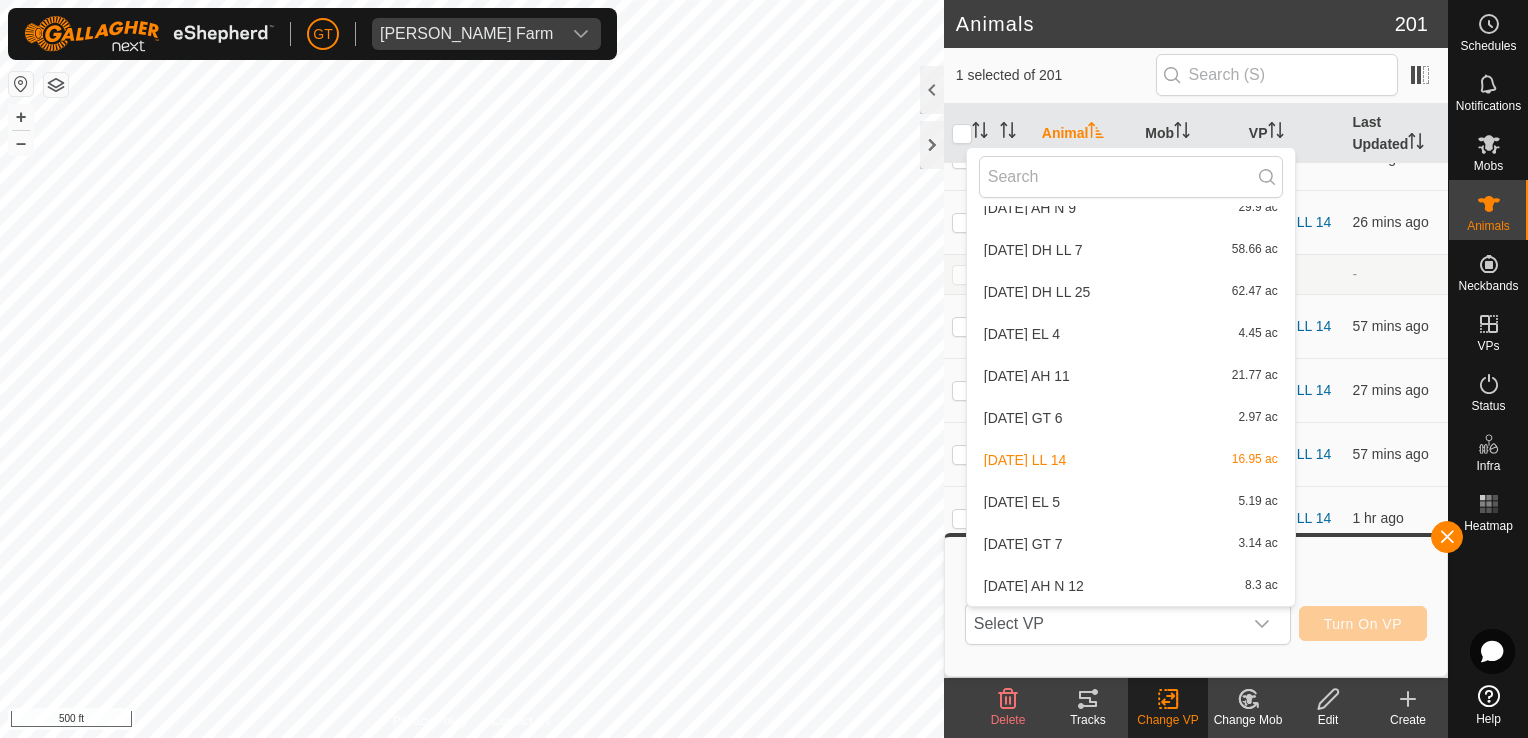 click on "2025-07-11  AH  11  21.77 ac" at bounding box center (1131, 376) 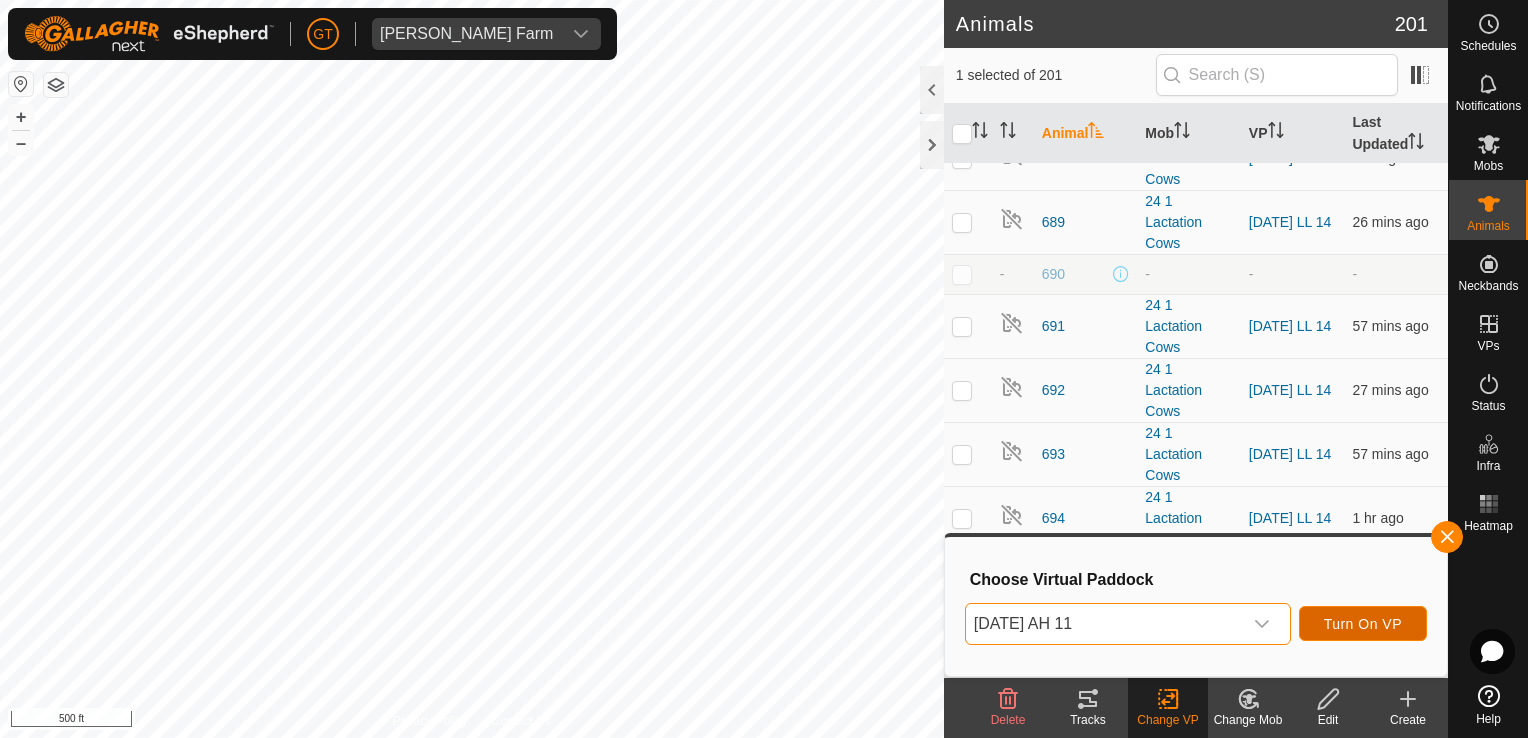 click on "Turn On VP" at bounding box center [1363, 623] 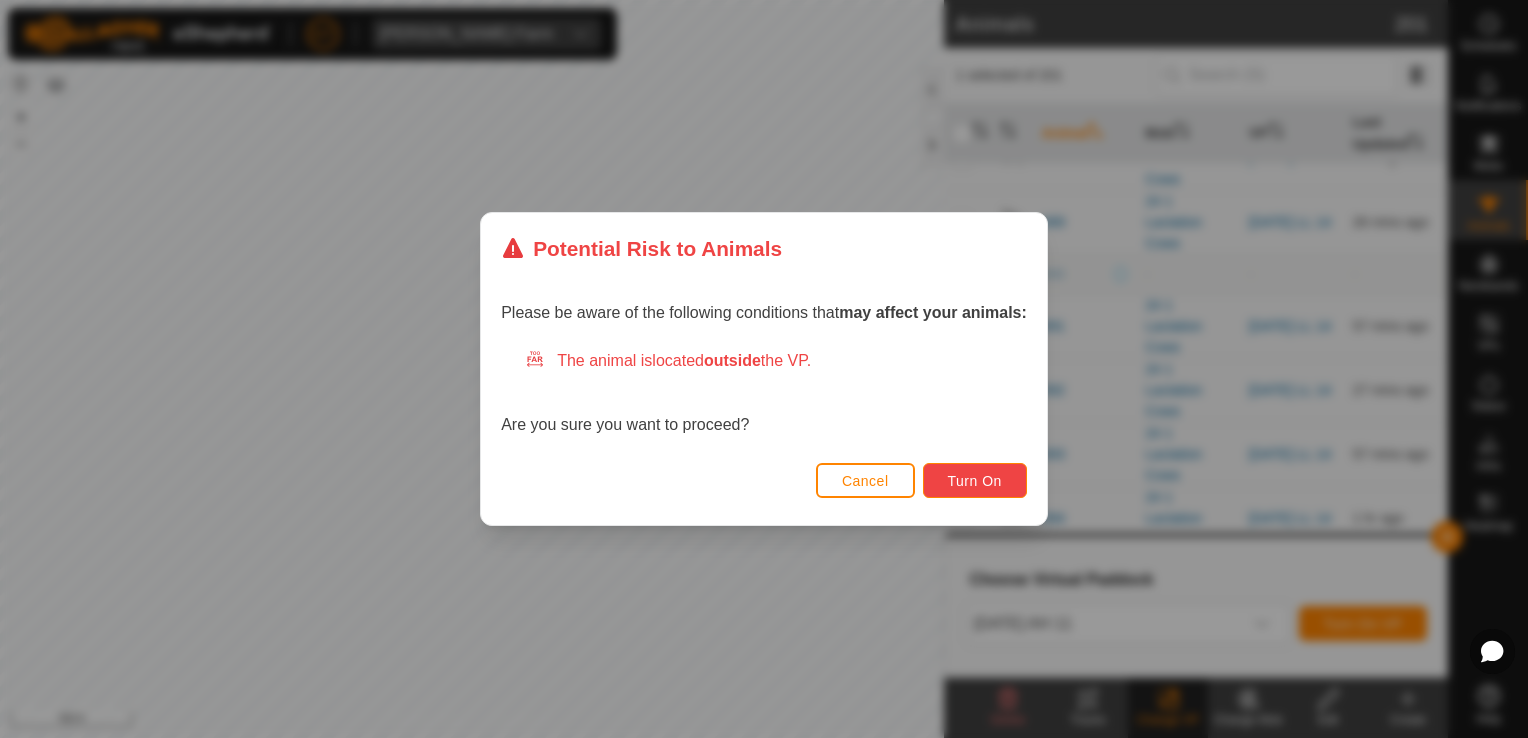 click on "Turn On" at bounding box center (975, 480) 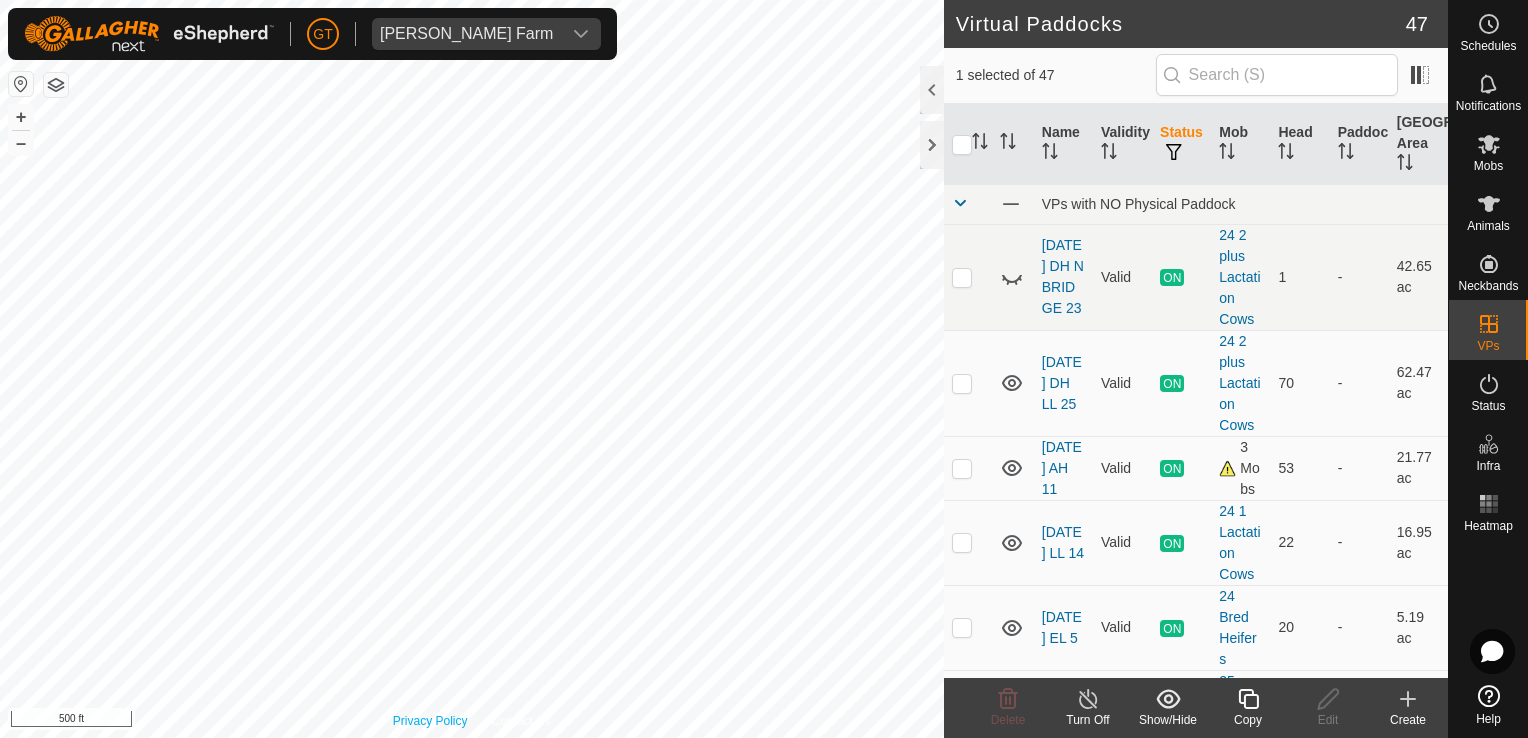 checkbox on "false" 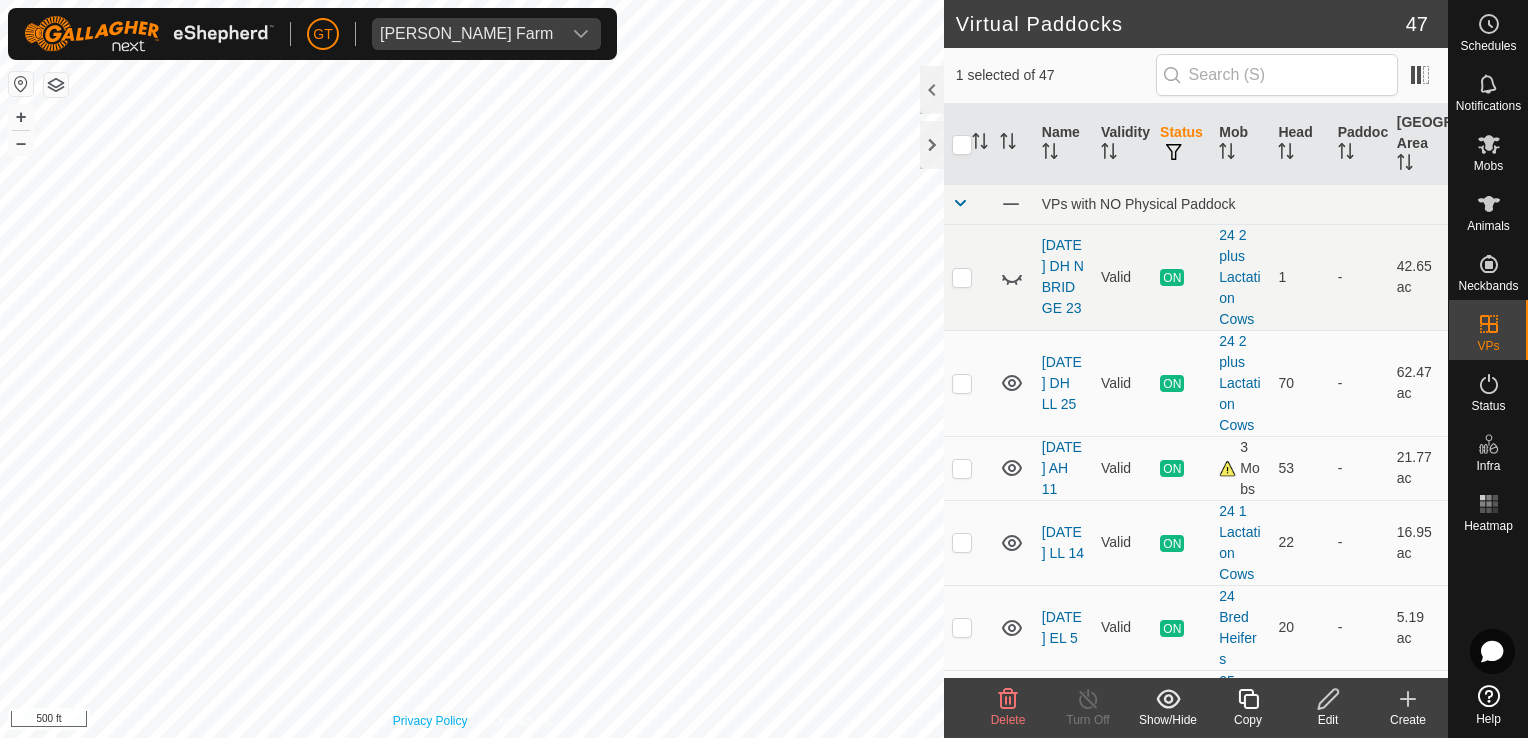 checkbox on "false" 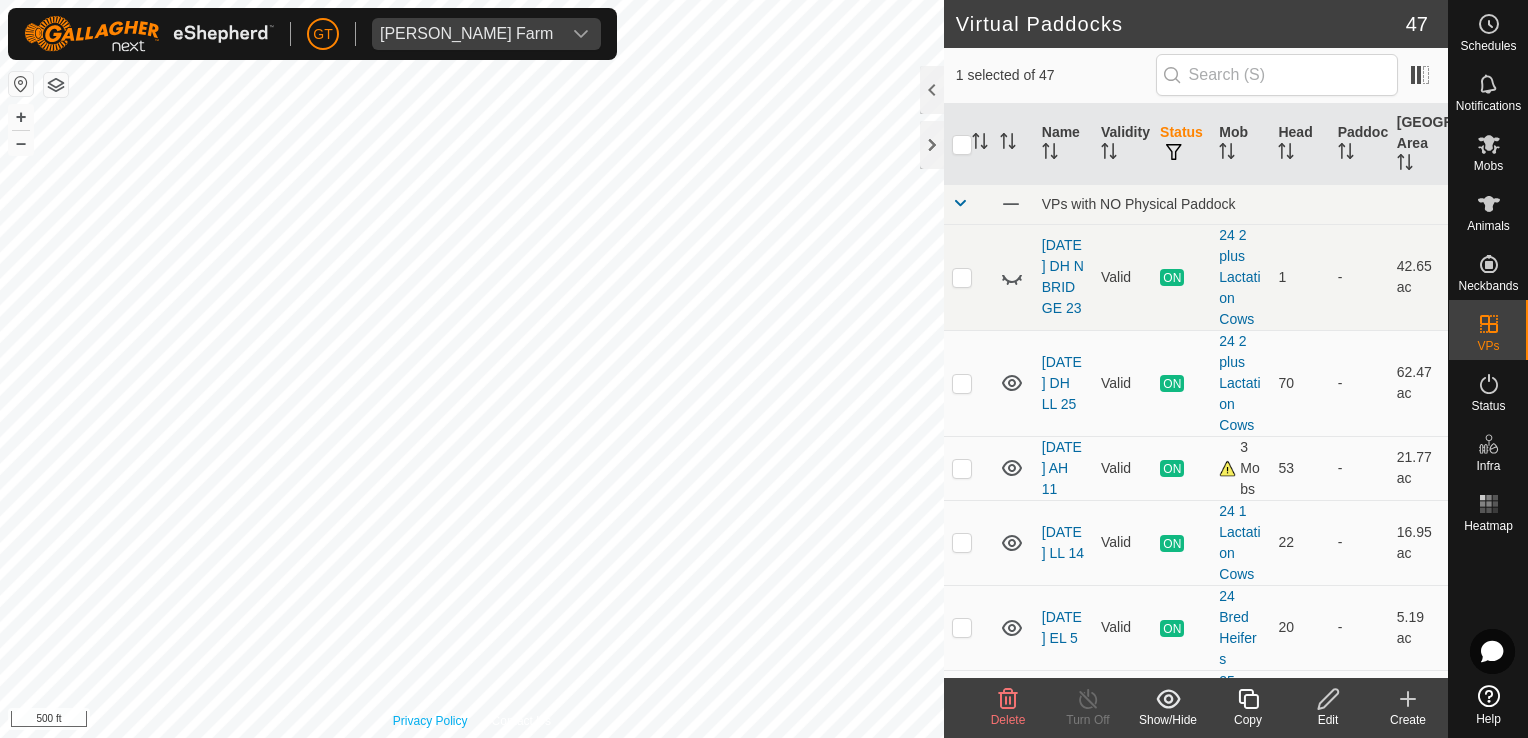 checkbox on "true" 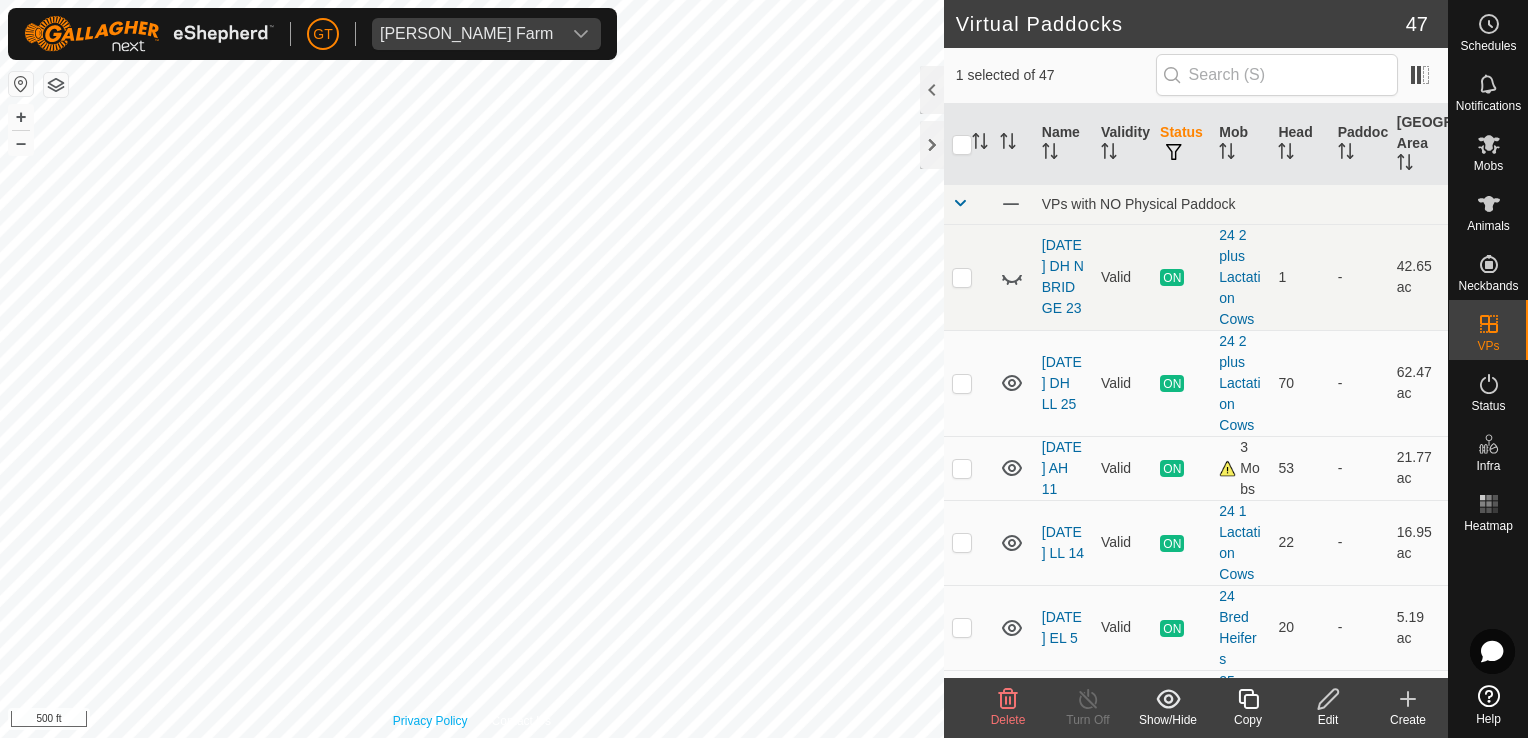 checkbox on "true" 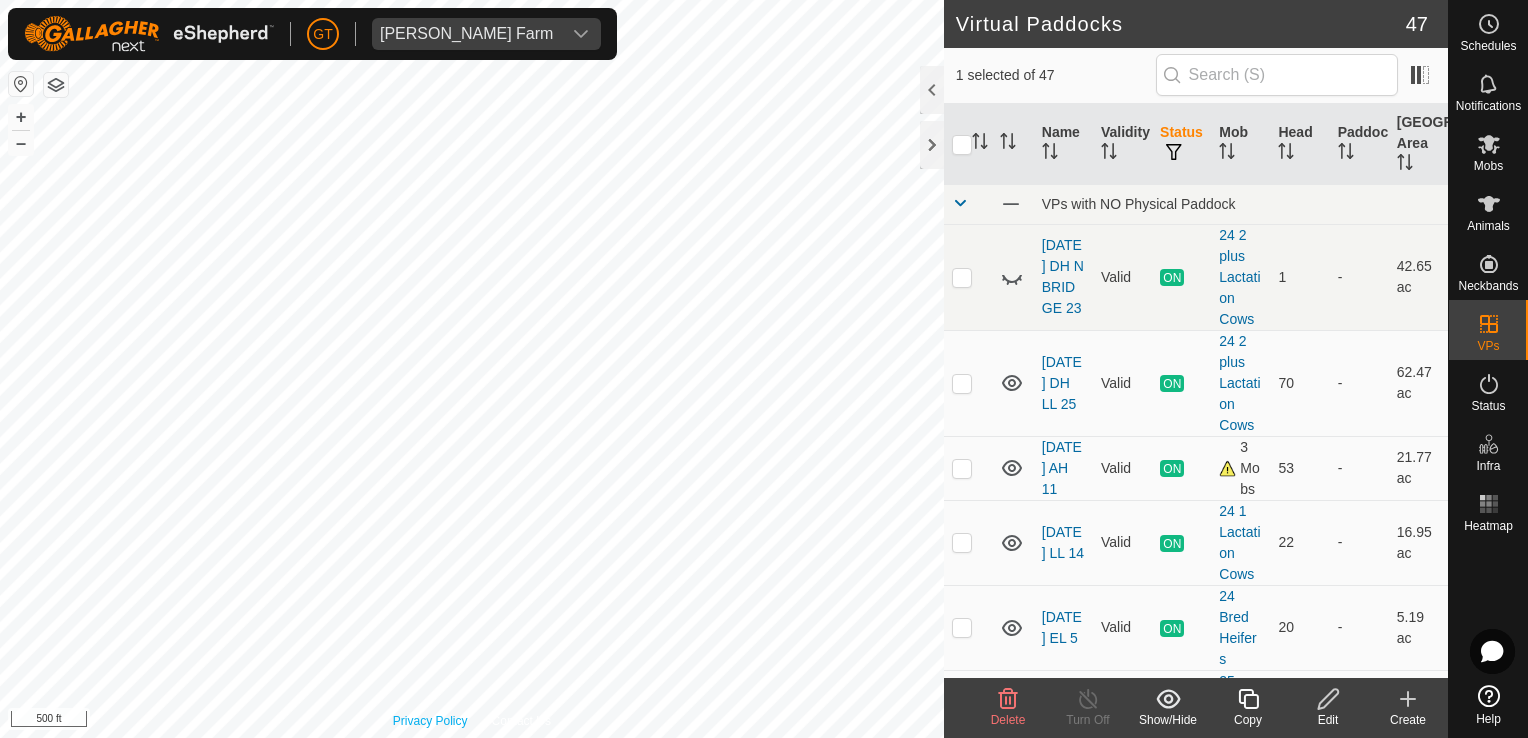 checkbox on "false" 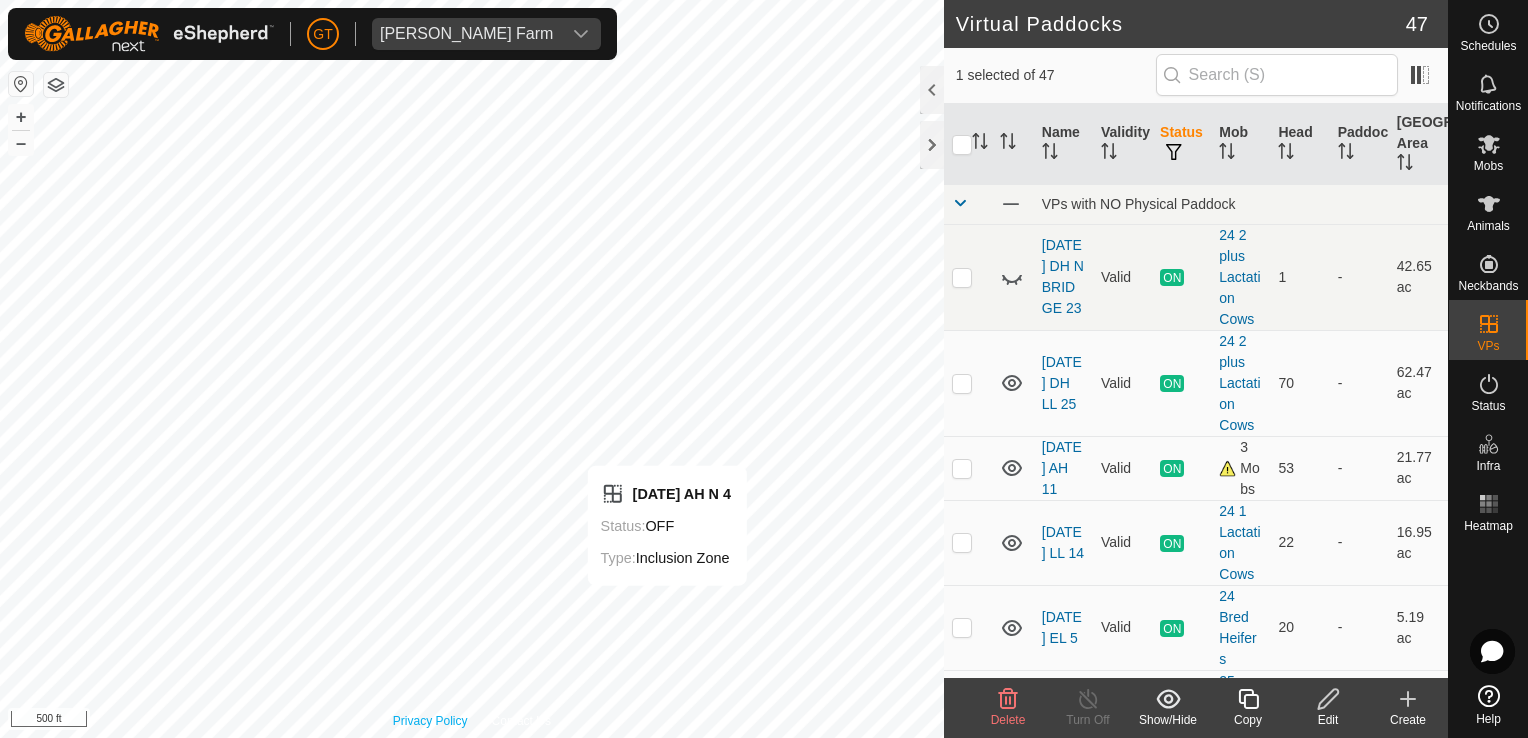 checkbox on "false" 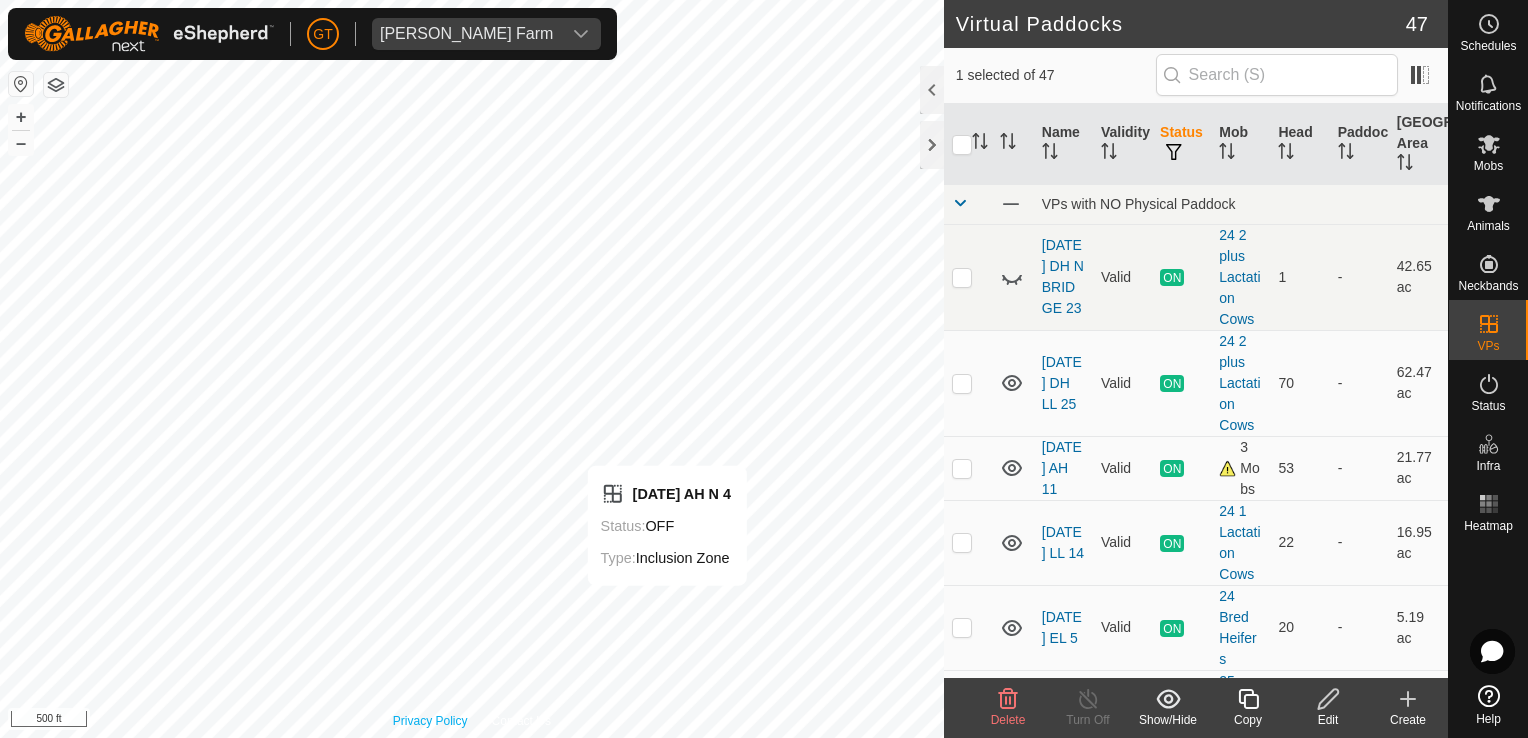 checkbox on "true" 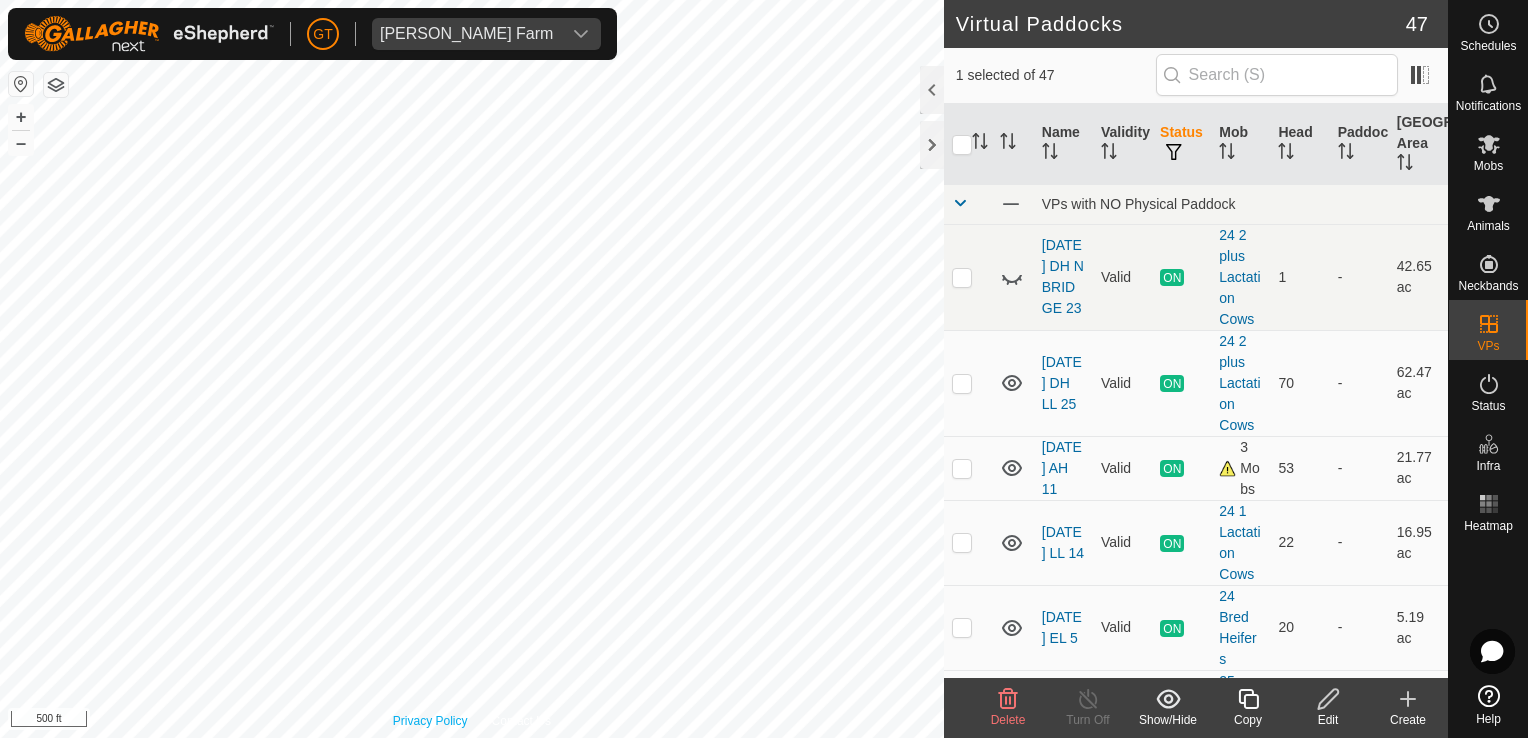 checkbox on "true" 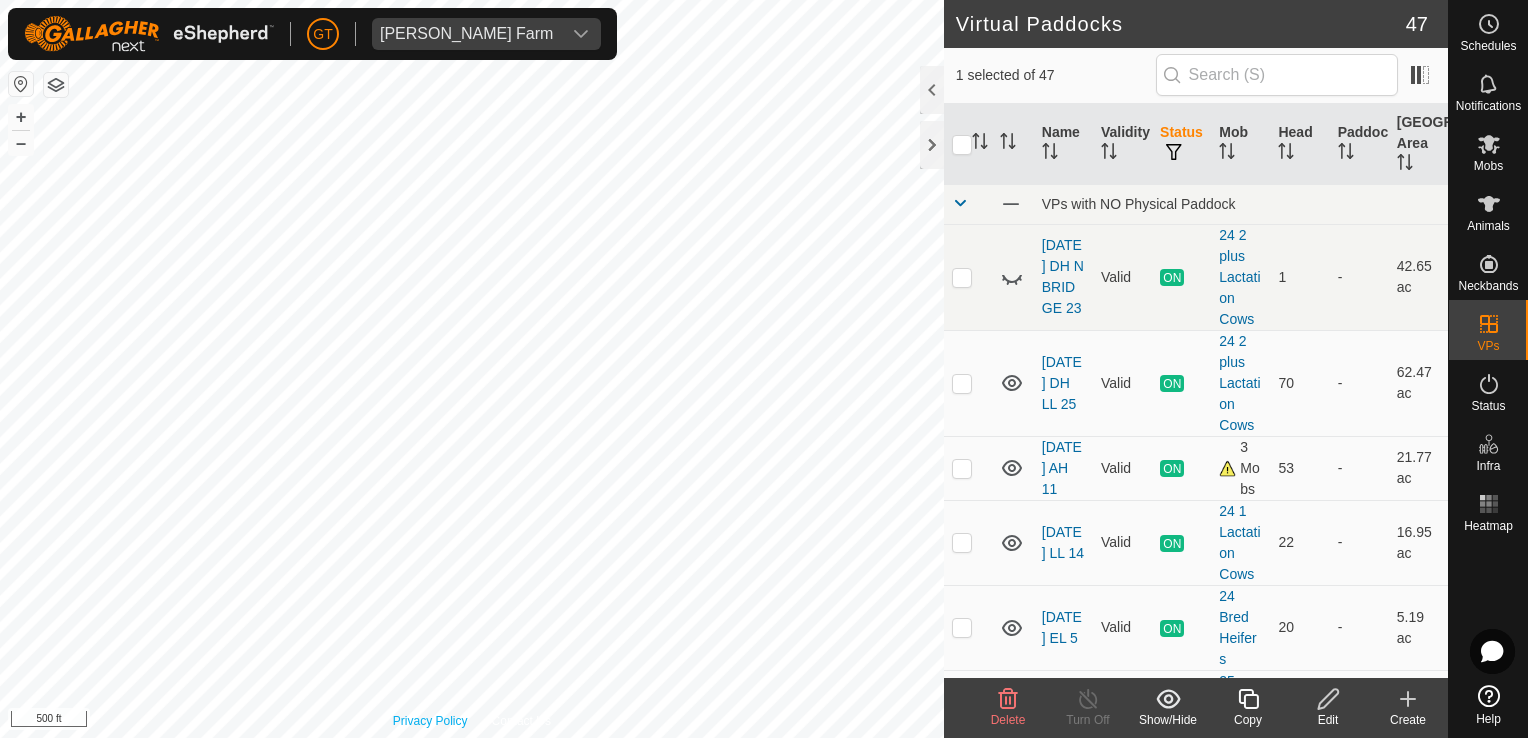 checkbox on "false" 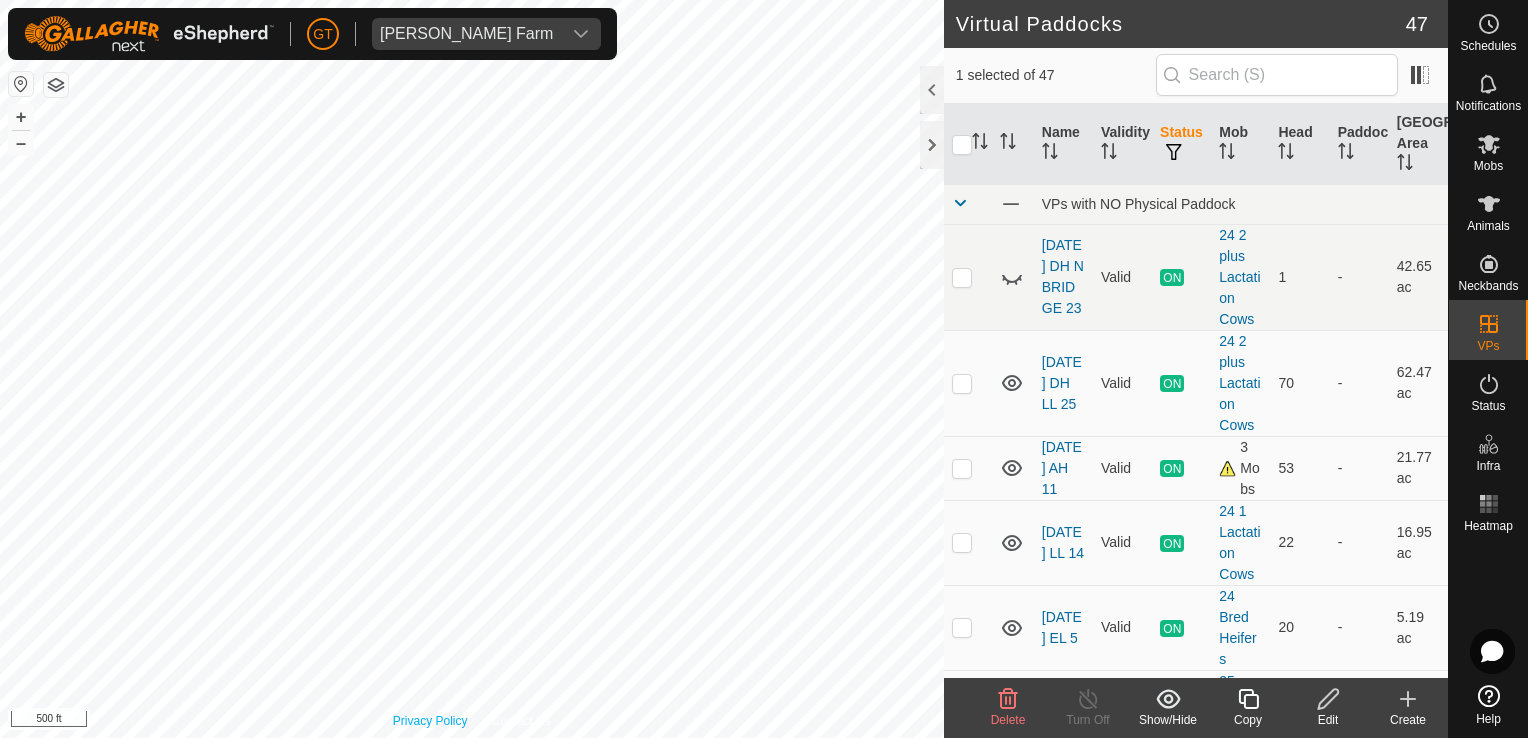 checkbox on "true" 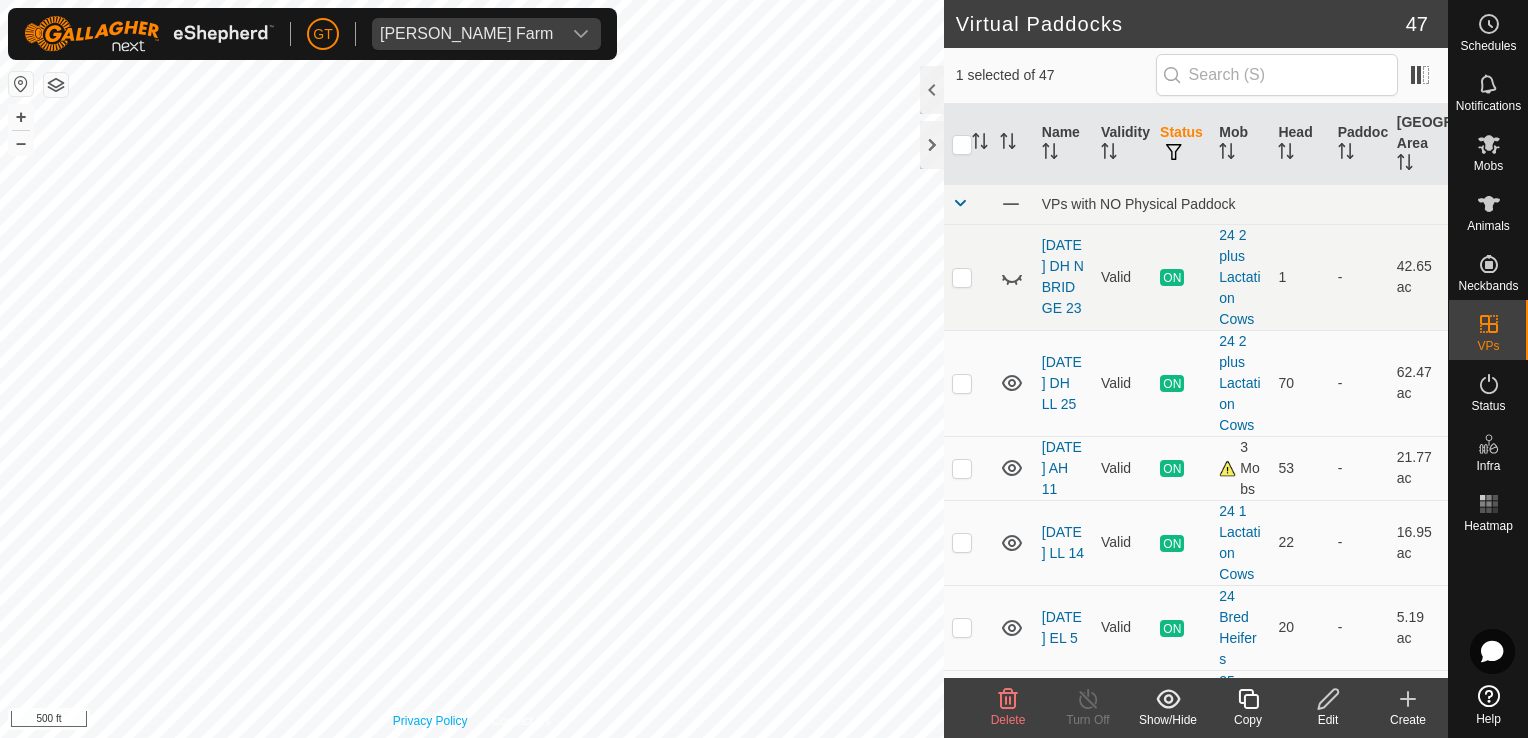 checkbox on "false" 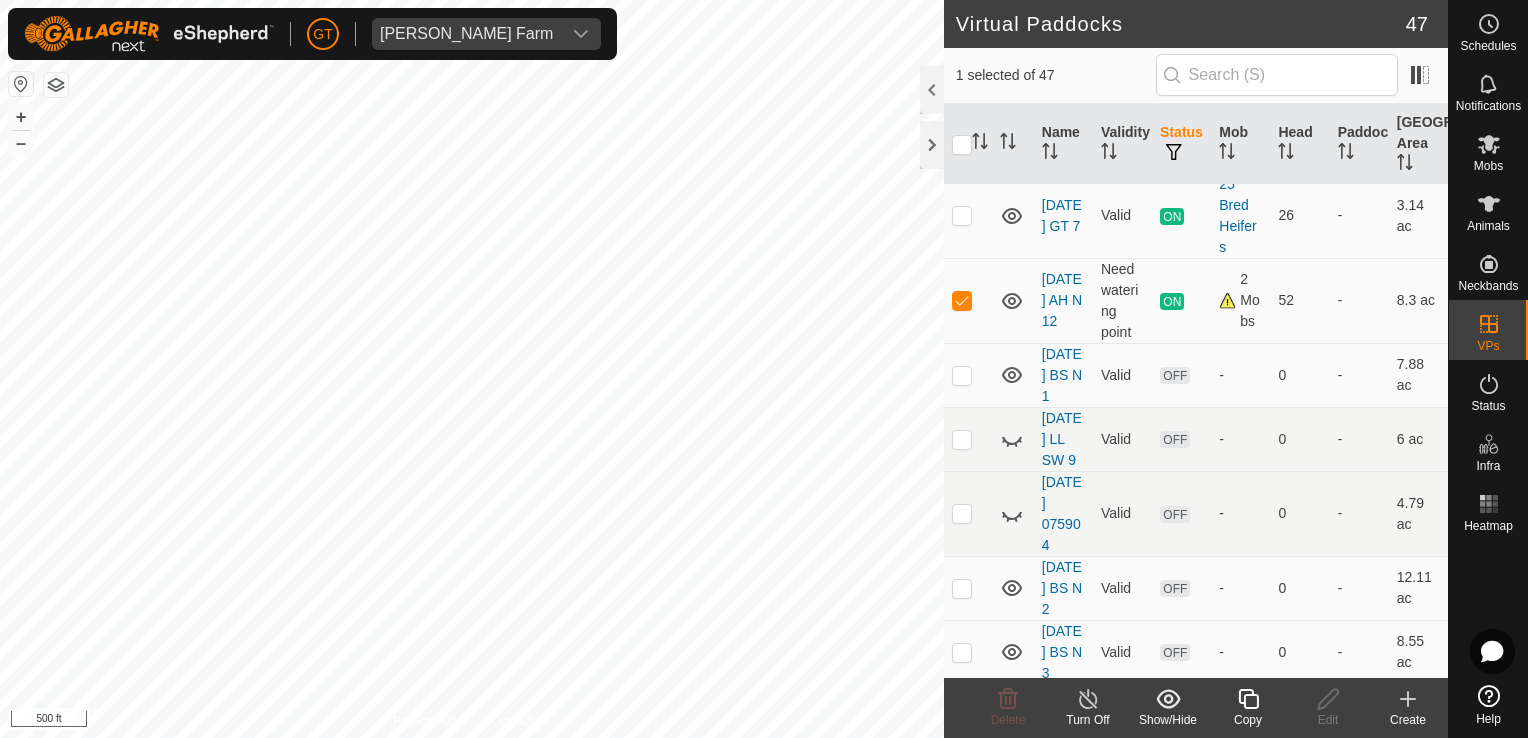 scroll, scrollTop: 600, scrollLeft: 0, axis: vertical 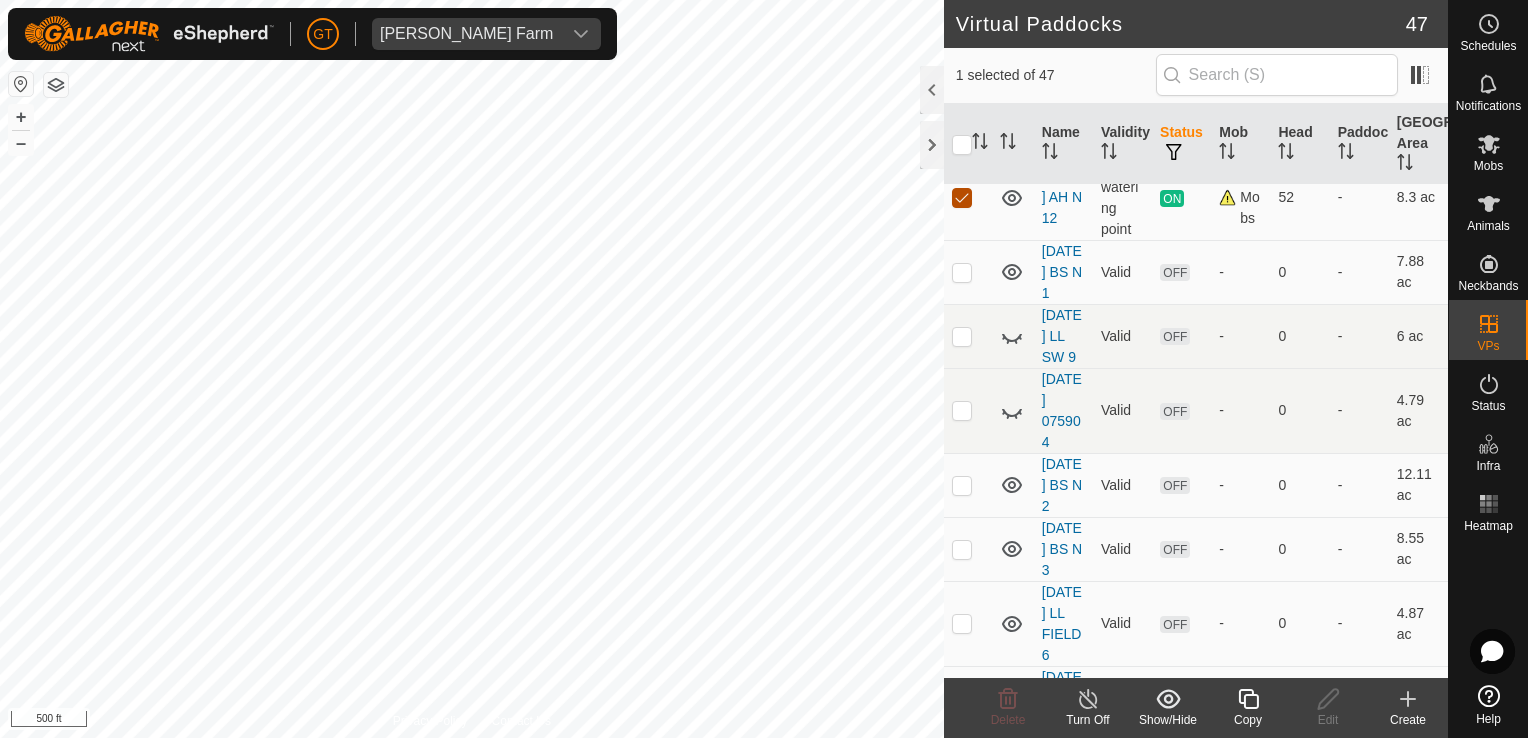 click at bounding box center (962, 198) 